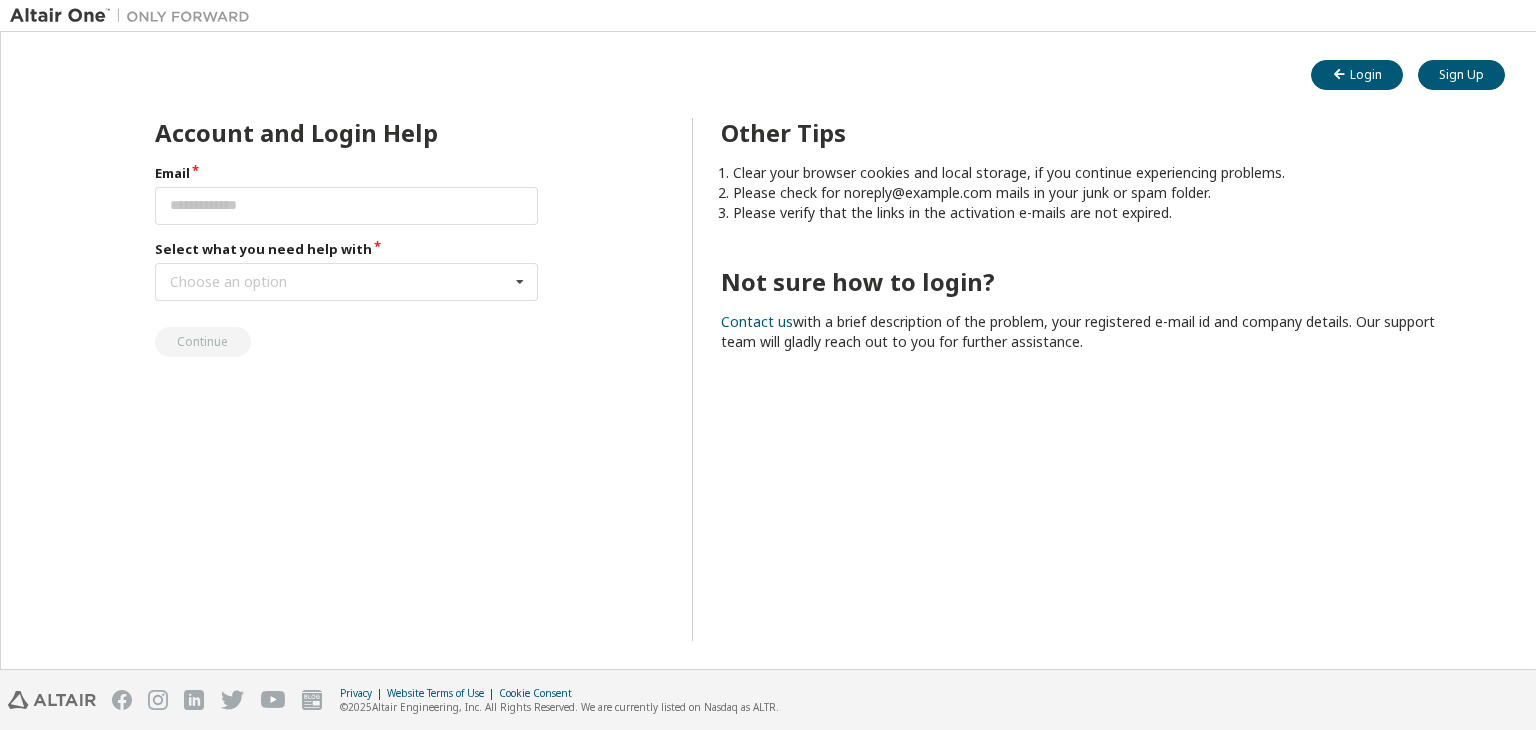 scroll, scrollTop: 0, scrollLeft: 0, axis: both 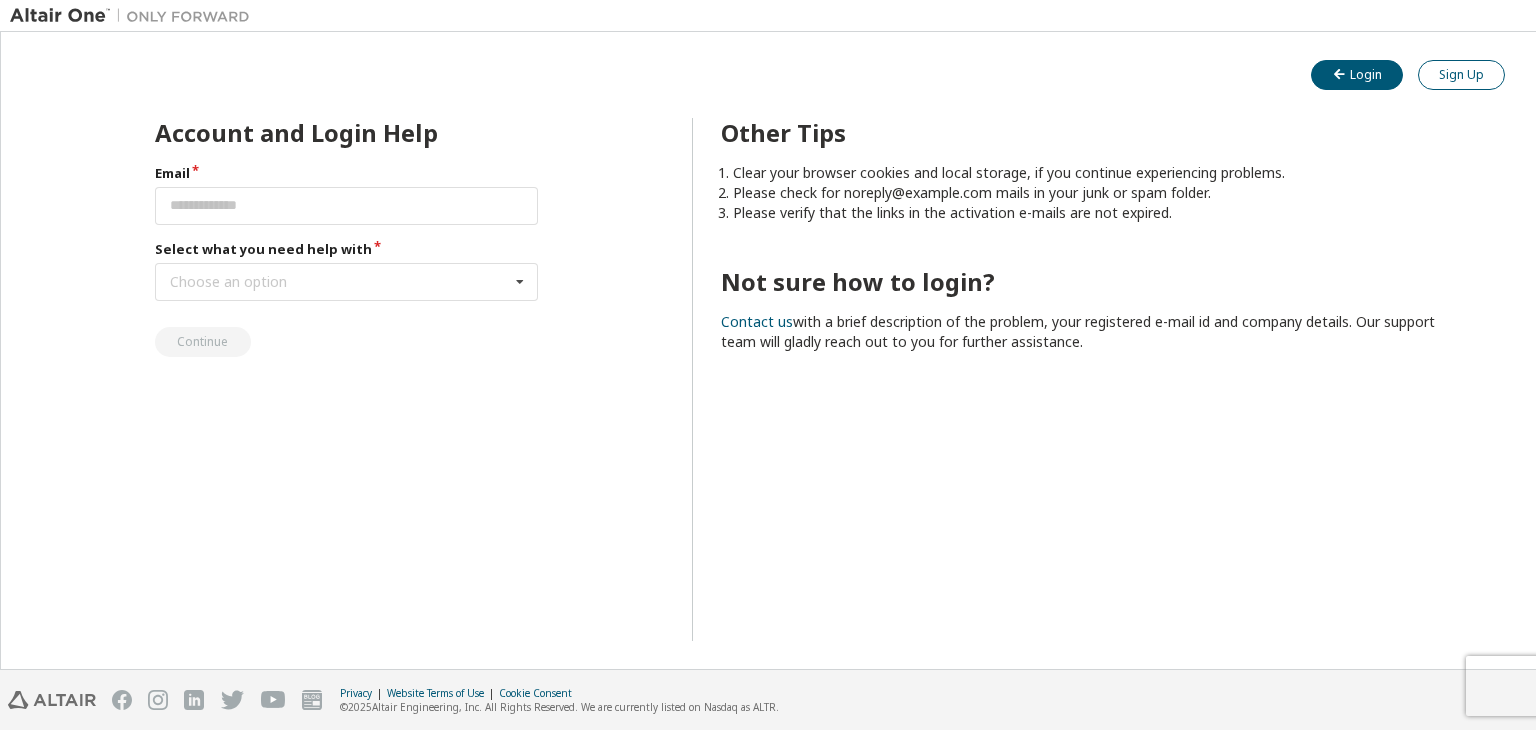 click on "Sign Up" at bounding box center [1461, 75] 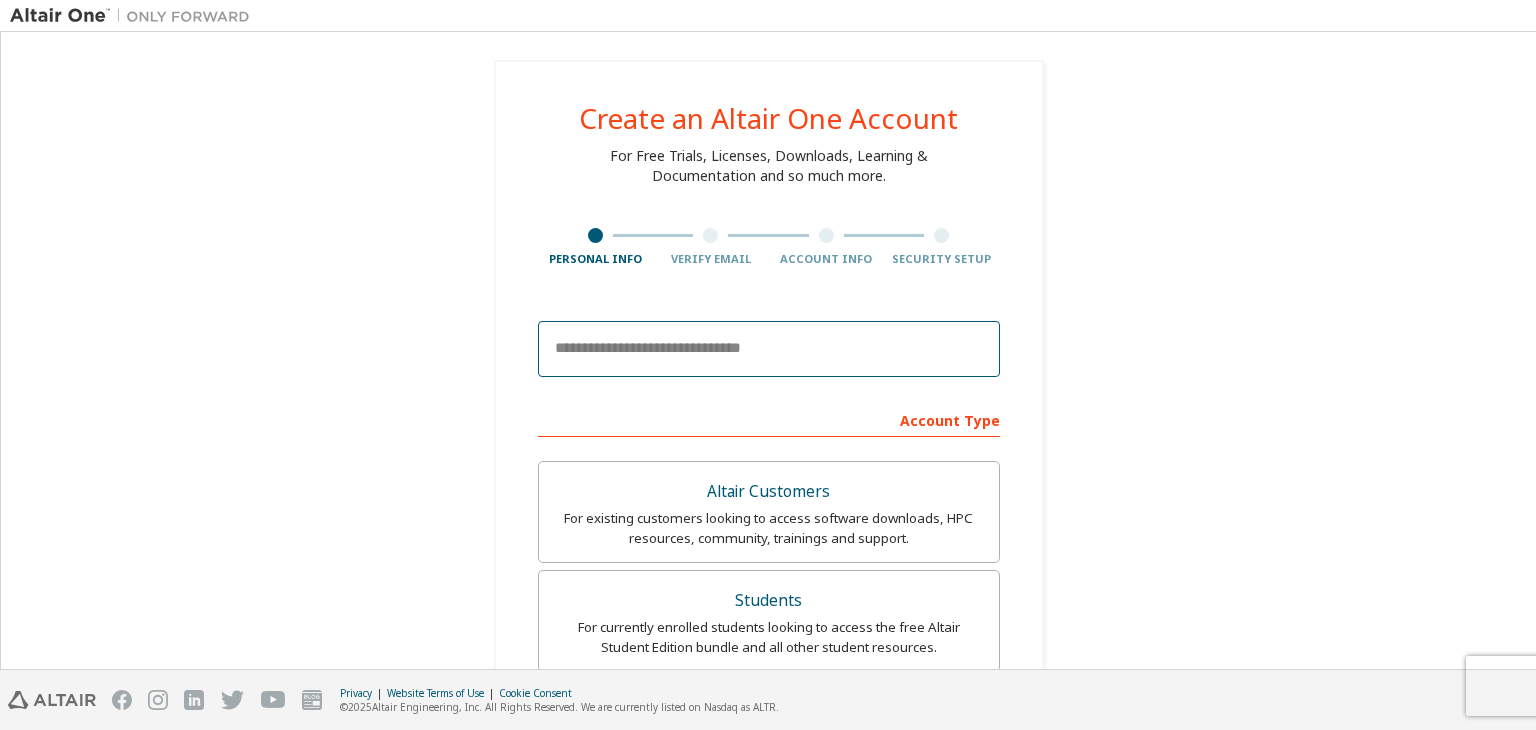click at bounding box center [769, 349] 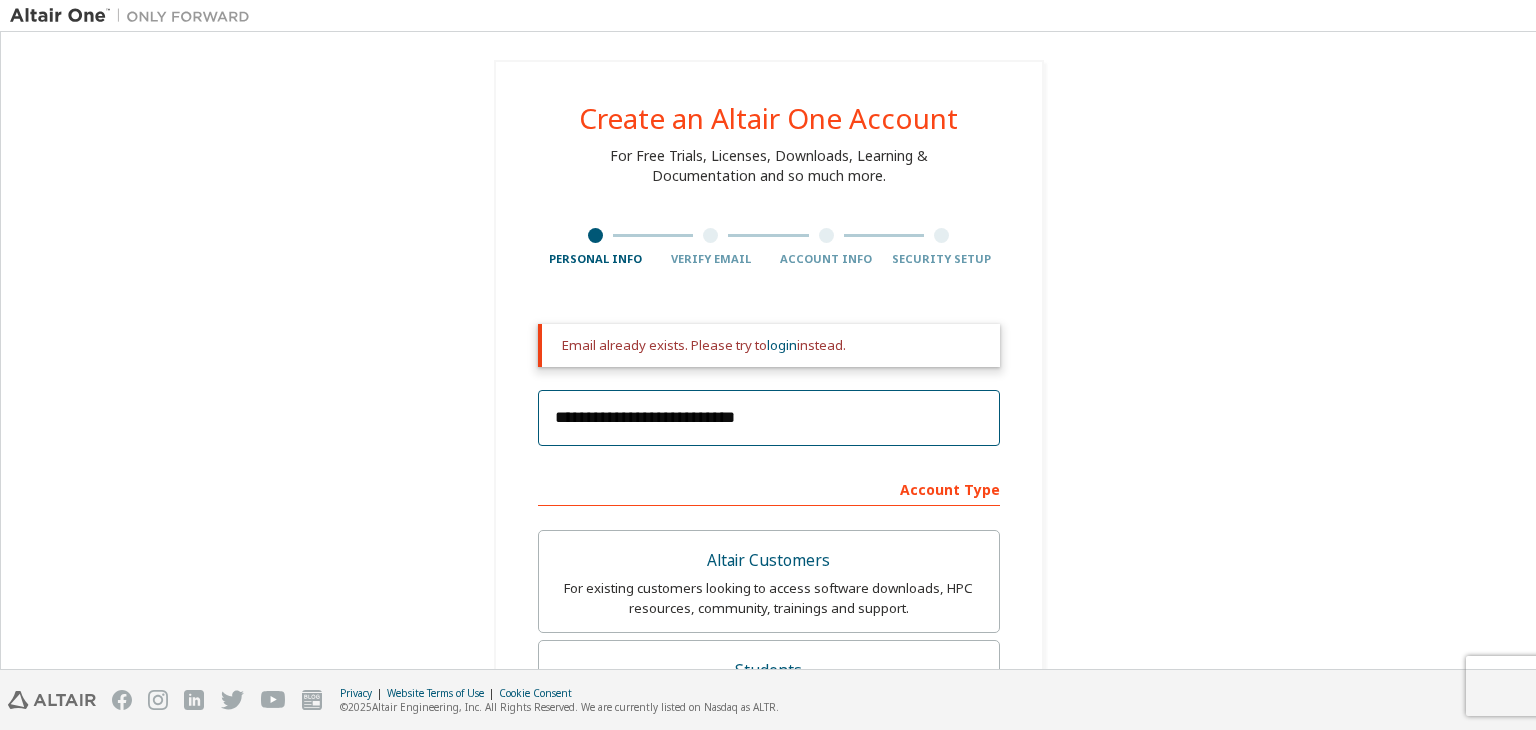click on "**********" at bounding box center [769, 418] 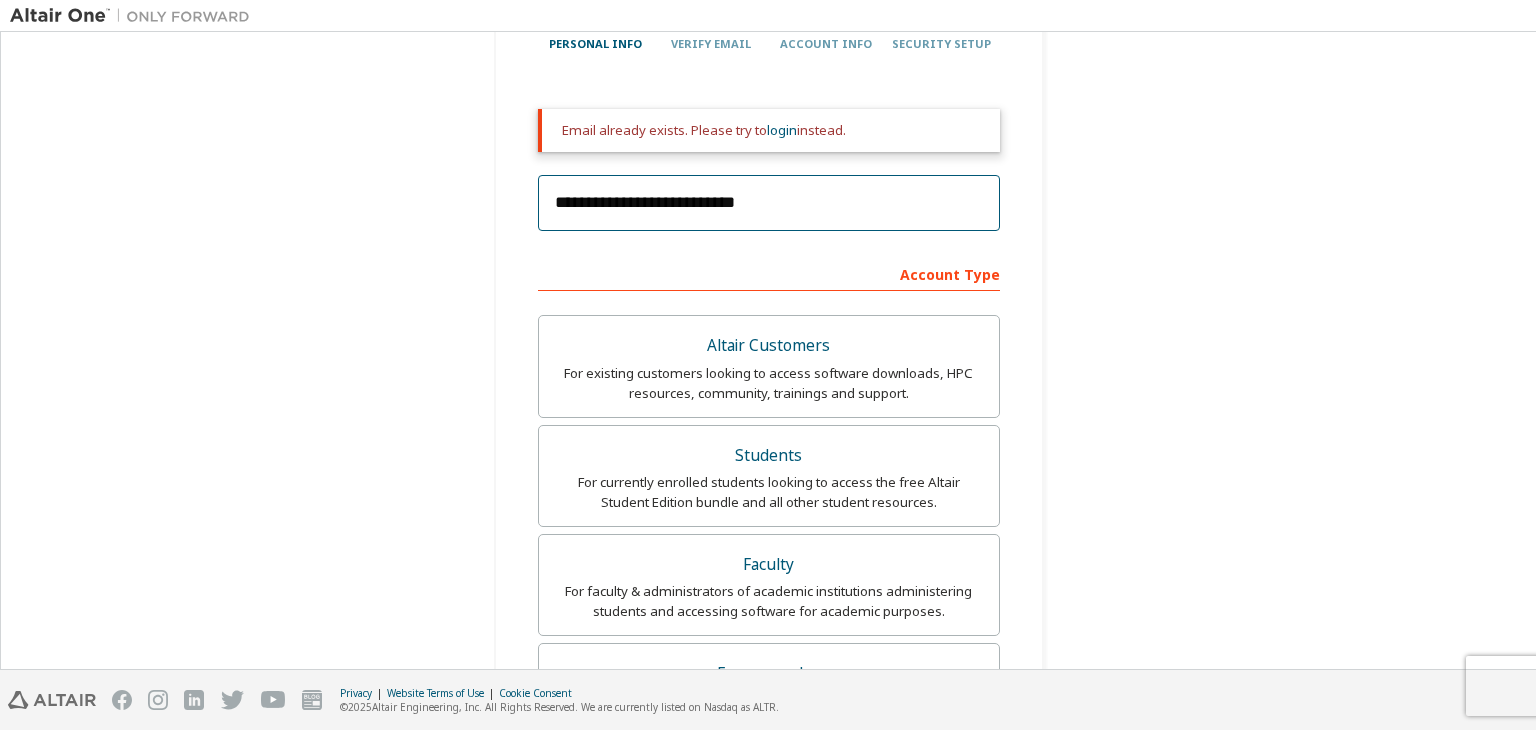 scroll, scrollTop: 208, scrollLeft: 0, axis: vertical 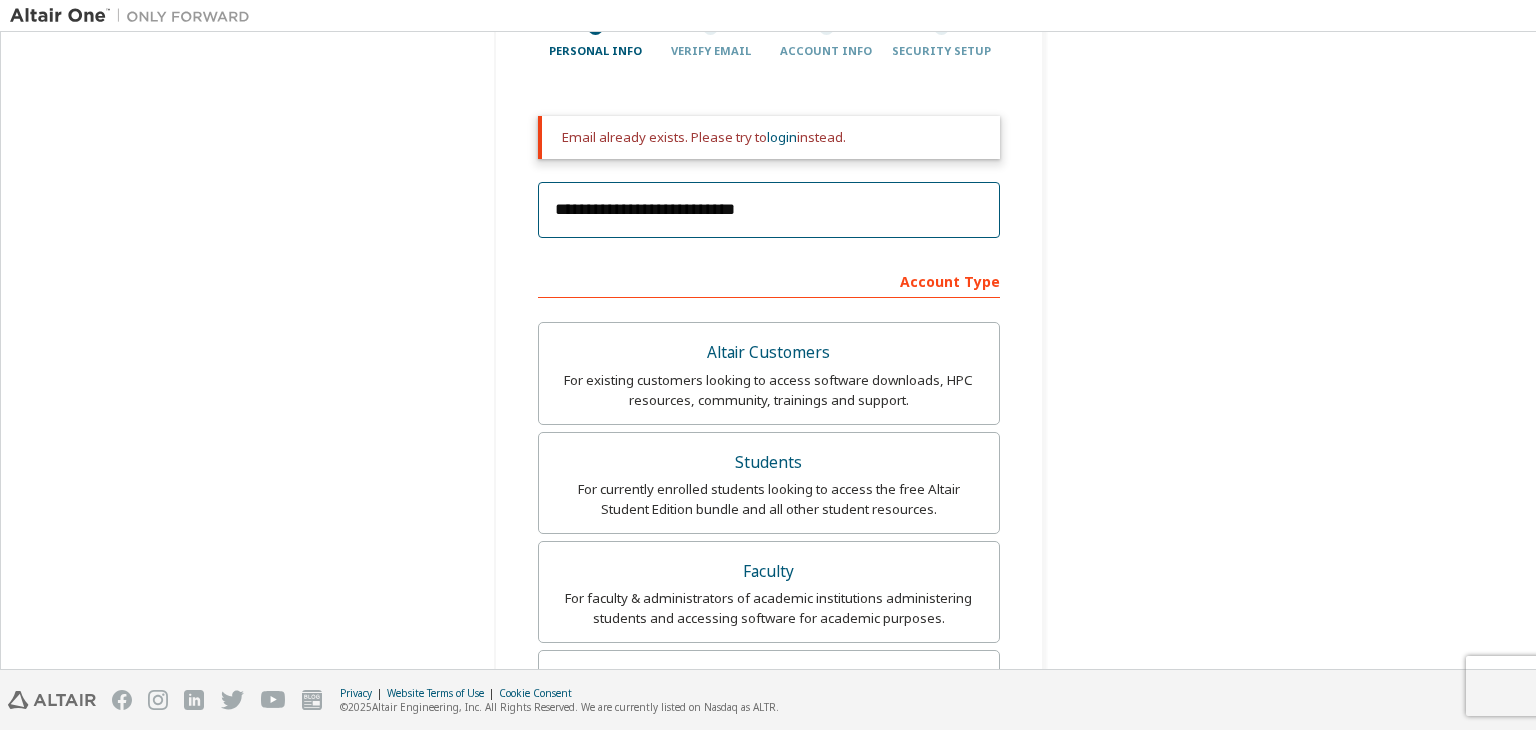 click on "**********" at bounding box center (769, 210) 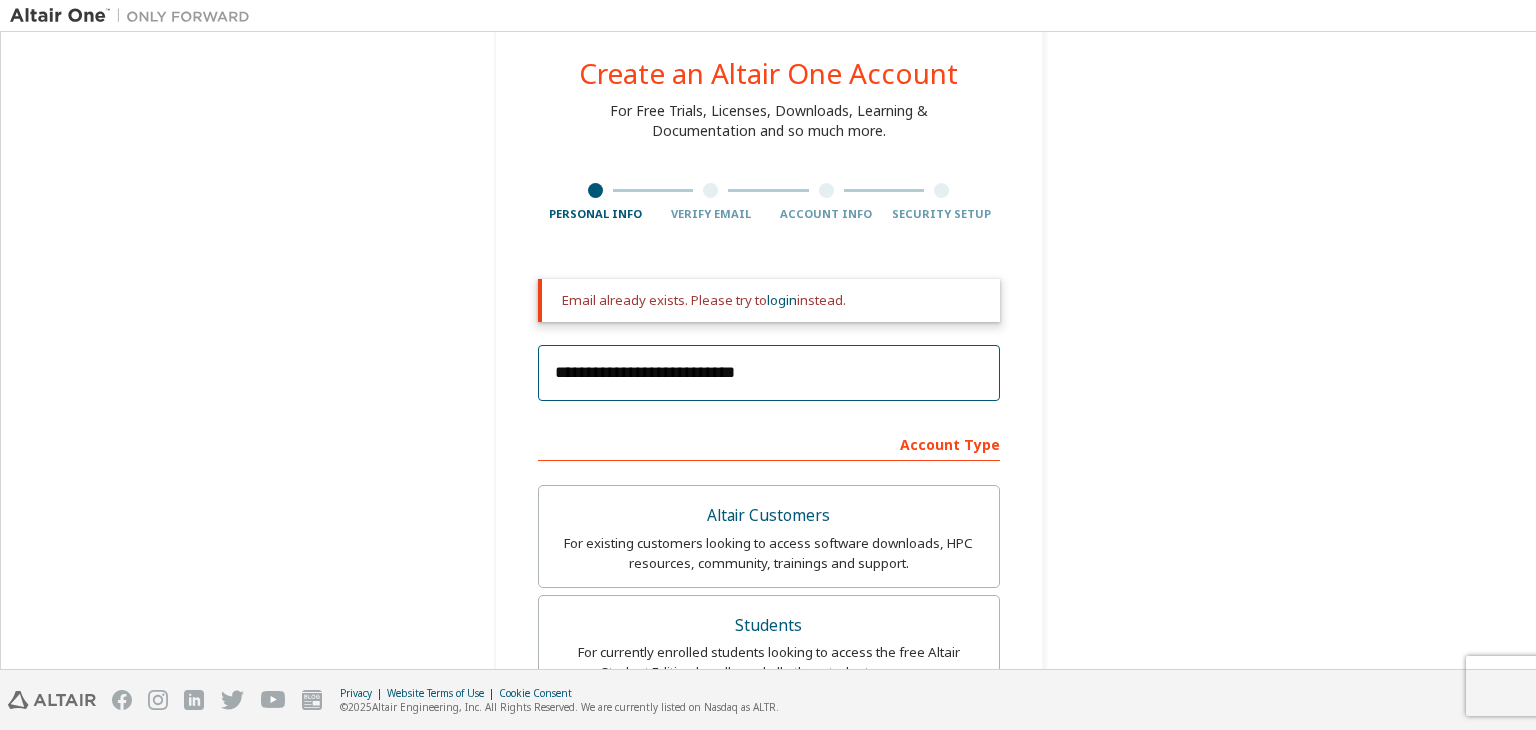 scroll, scrollTop: 0, scrollLeft: 0, axis: both 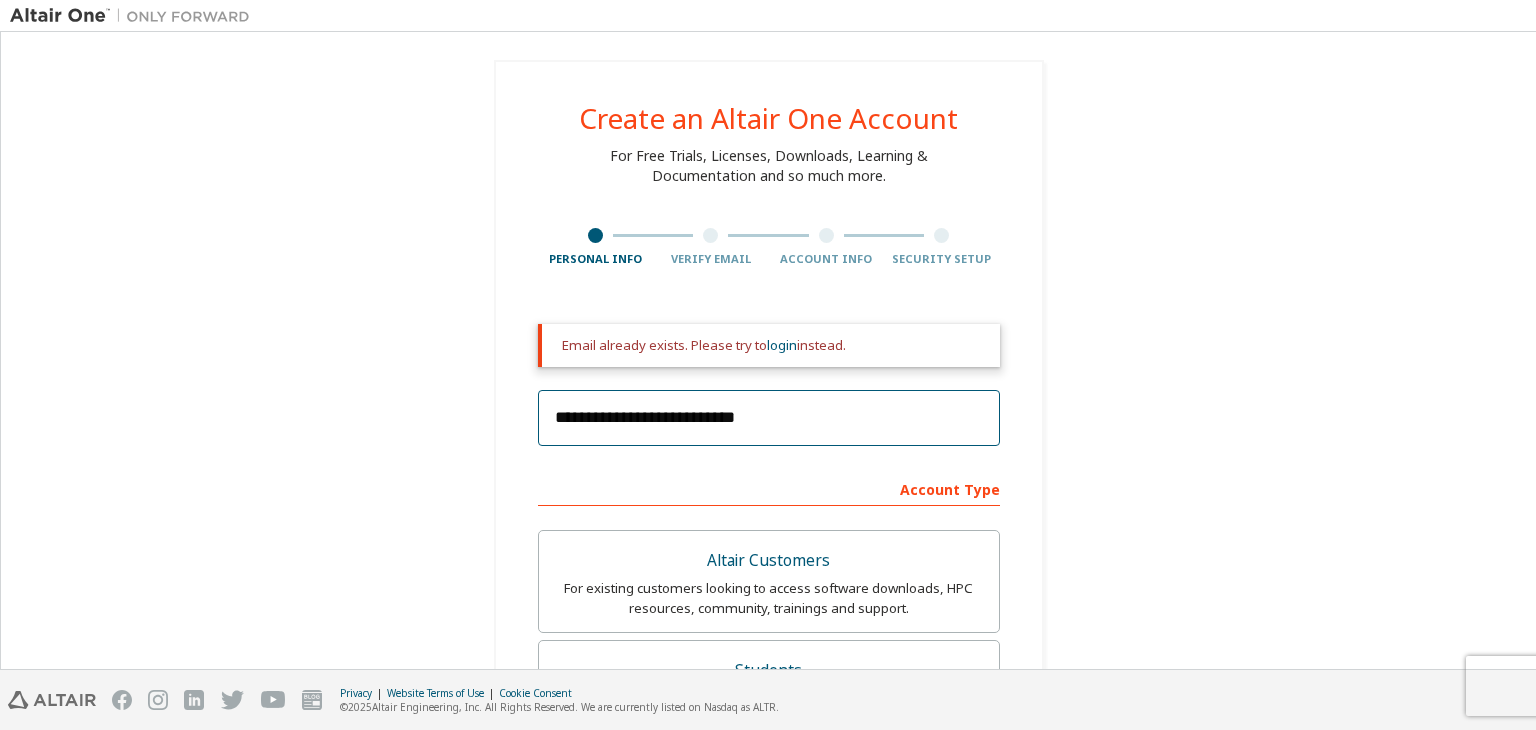 click on "**********" at bounding box center [769, 418] 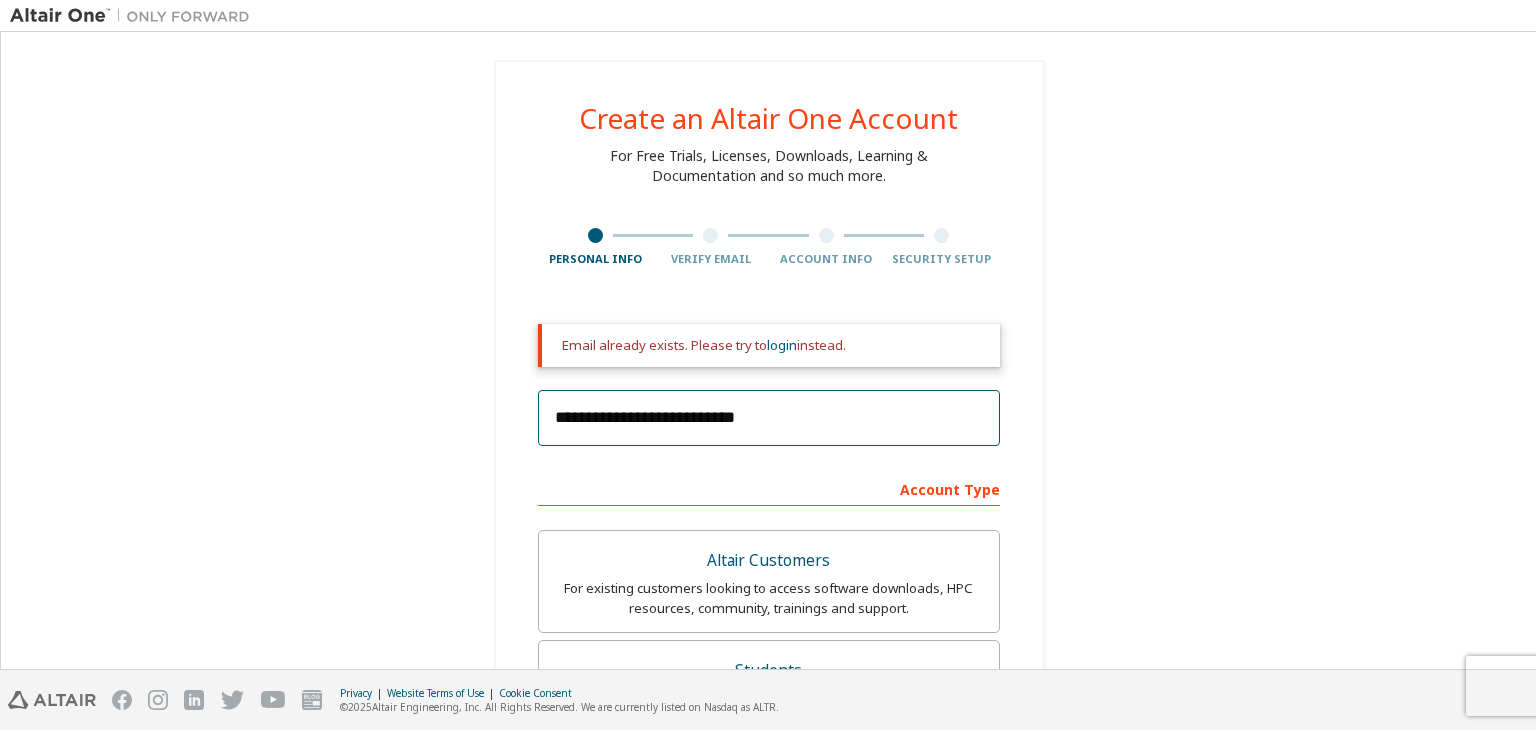 click on "**********" at bounding box center [769, 418] 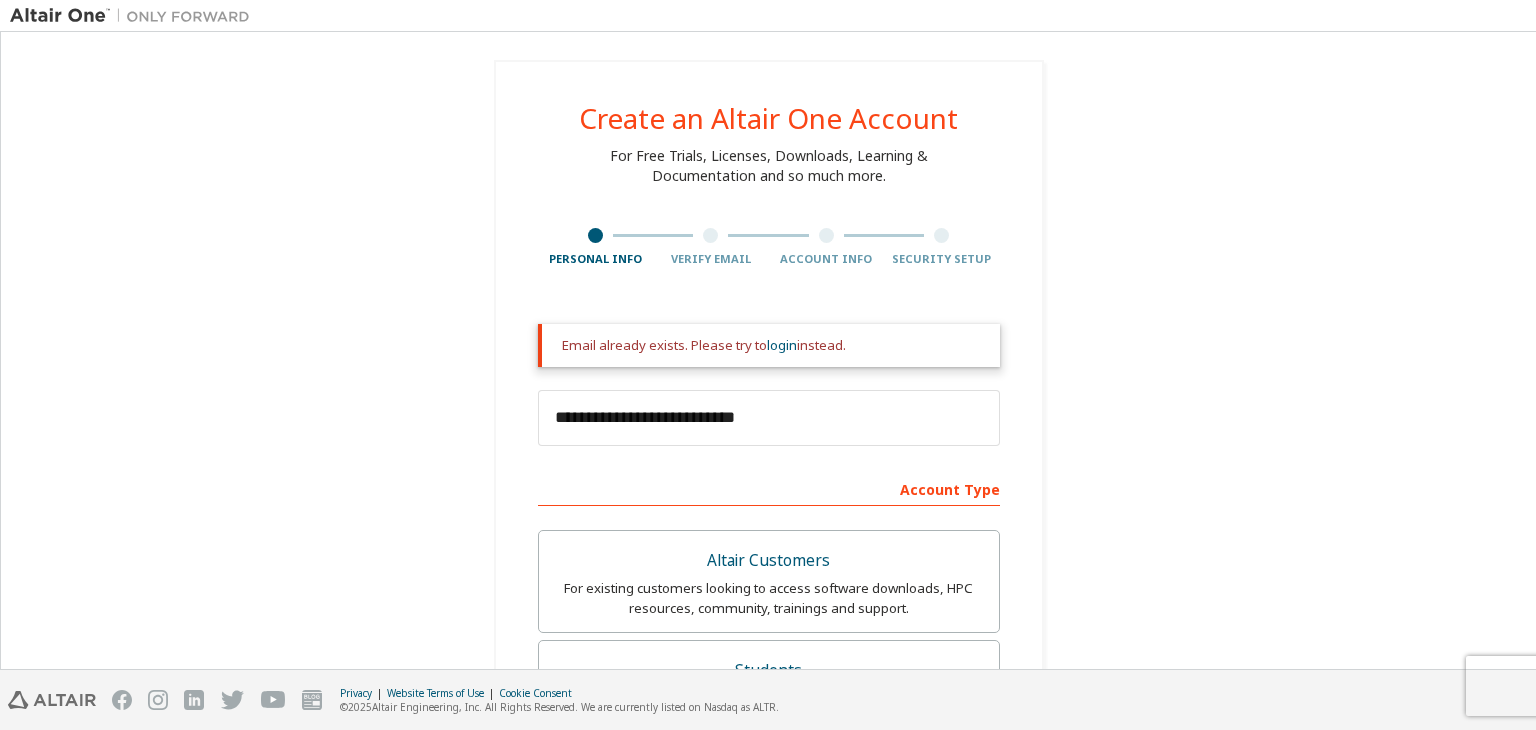 click on "Email already exists. Please try to  login  instead." at bounding box center (769, 345) 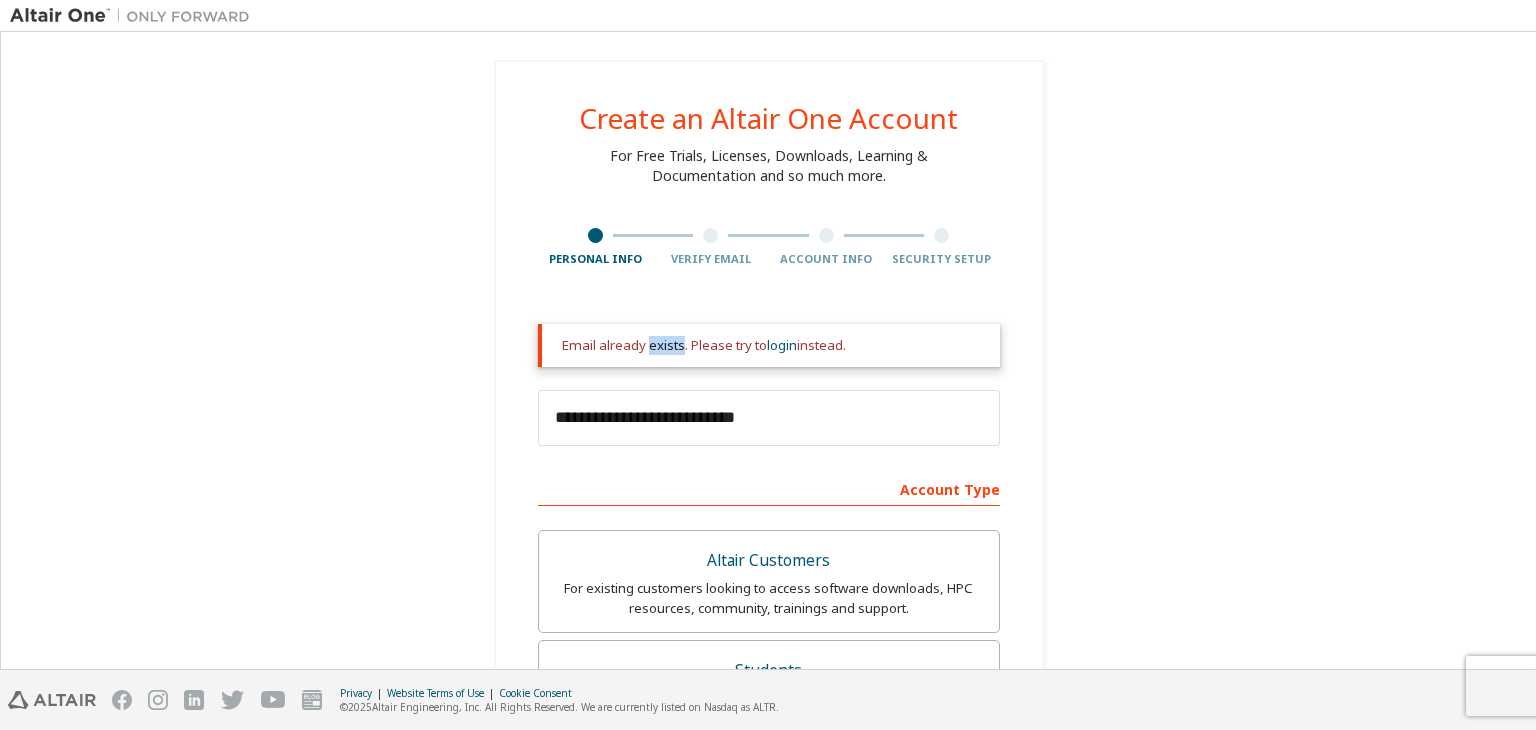 click on "Email already exists. Please try to  login  instead." at bounding box center [773, 345] 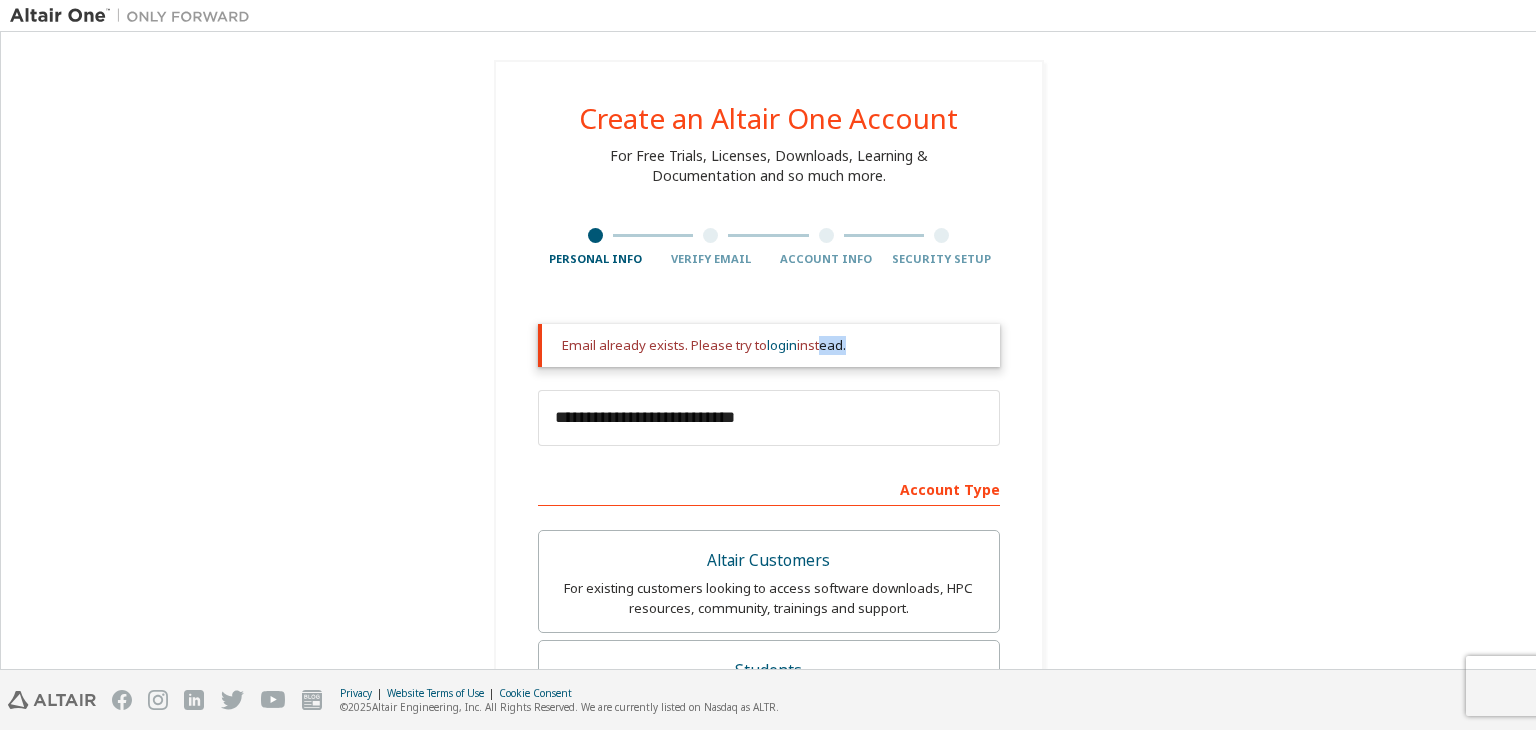 drag, startPoint x: 820, startPoint y: 352, endPoint x: 708, endPoint y: 428, distance: 135.3514 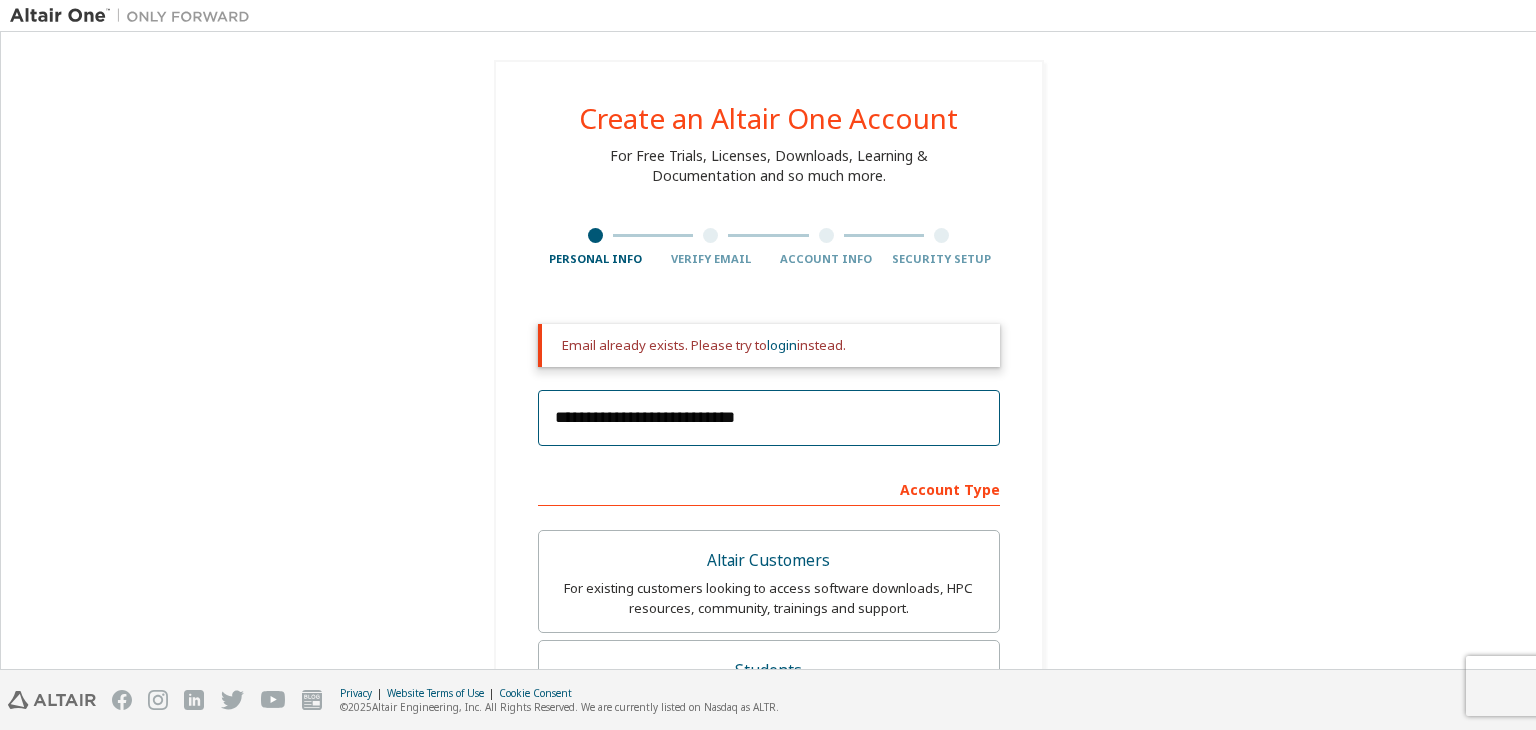 click on "**********" at bounding box center [769, 418] 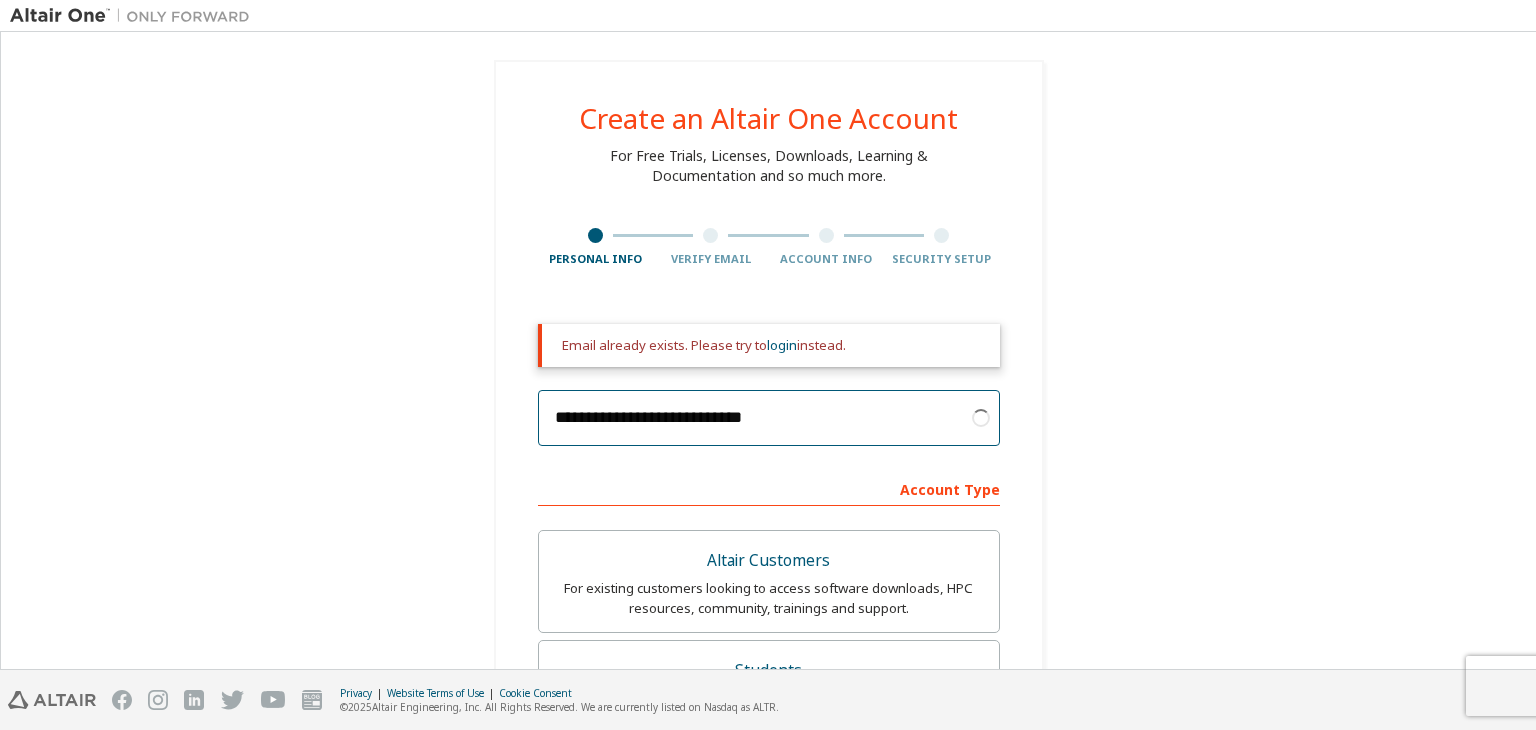 type on "**********" 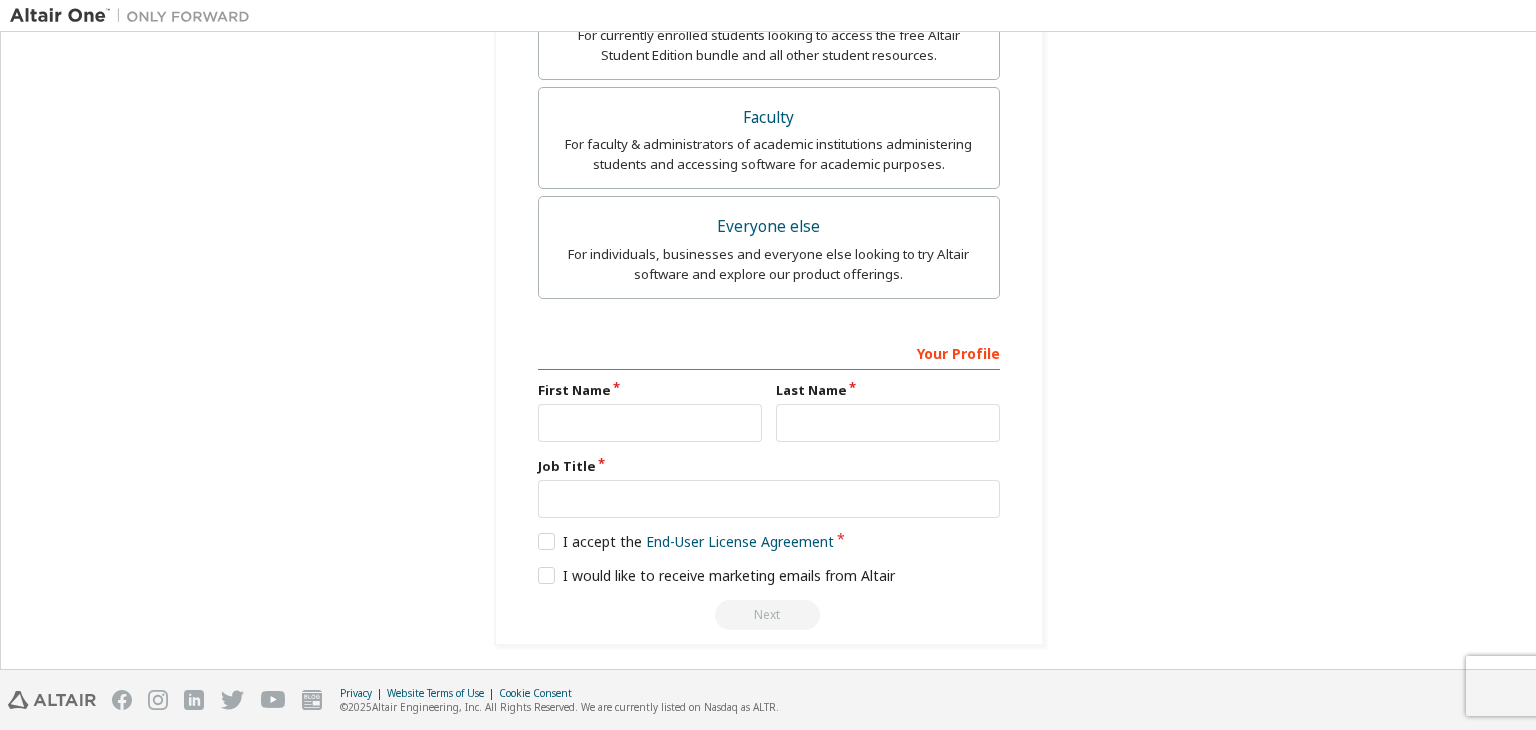 scroll, scrollTop: 592, scrollLeft: 0, axis: vertical 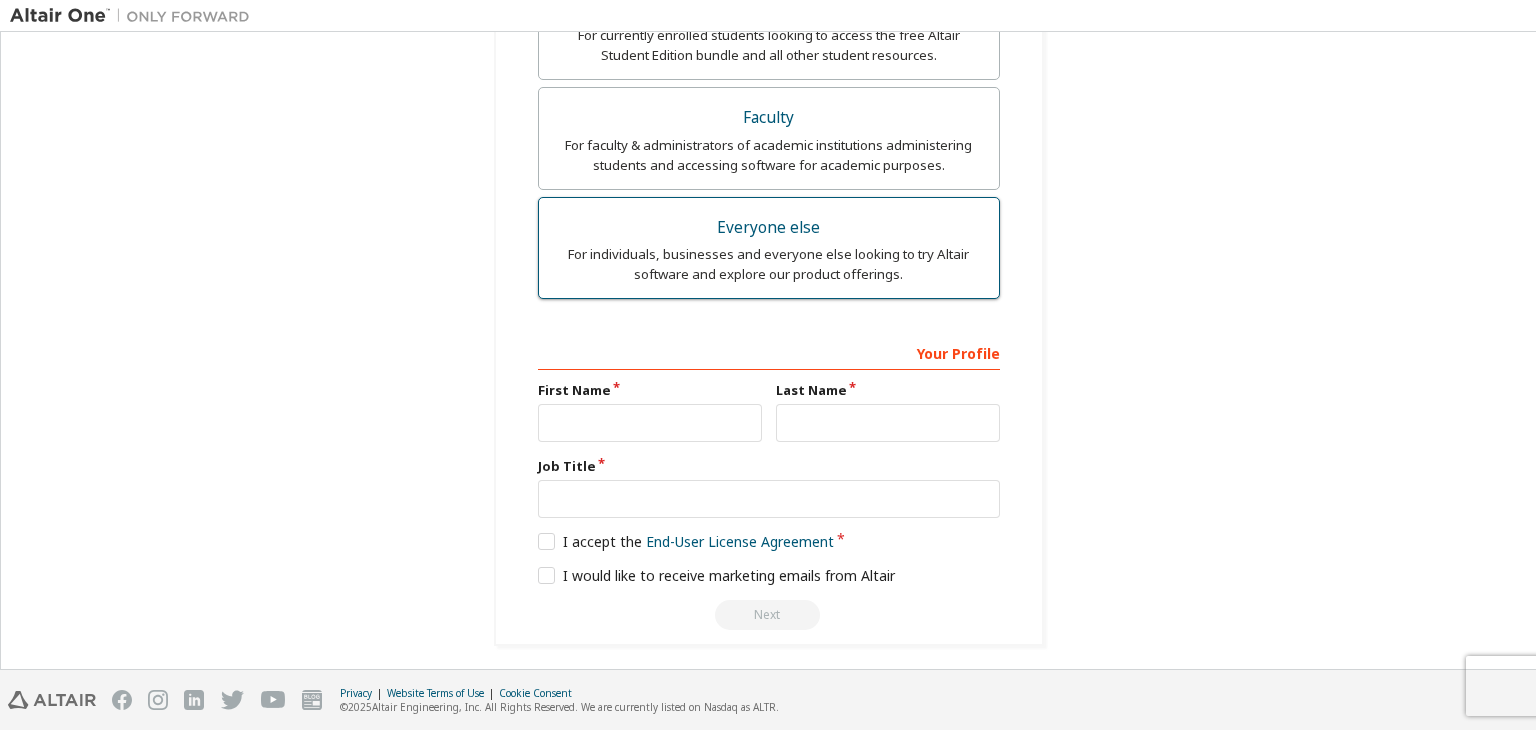 click on "Everyone else" at bounding box center (769, 228) 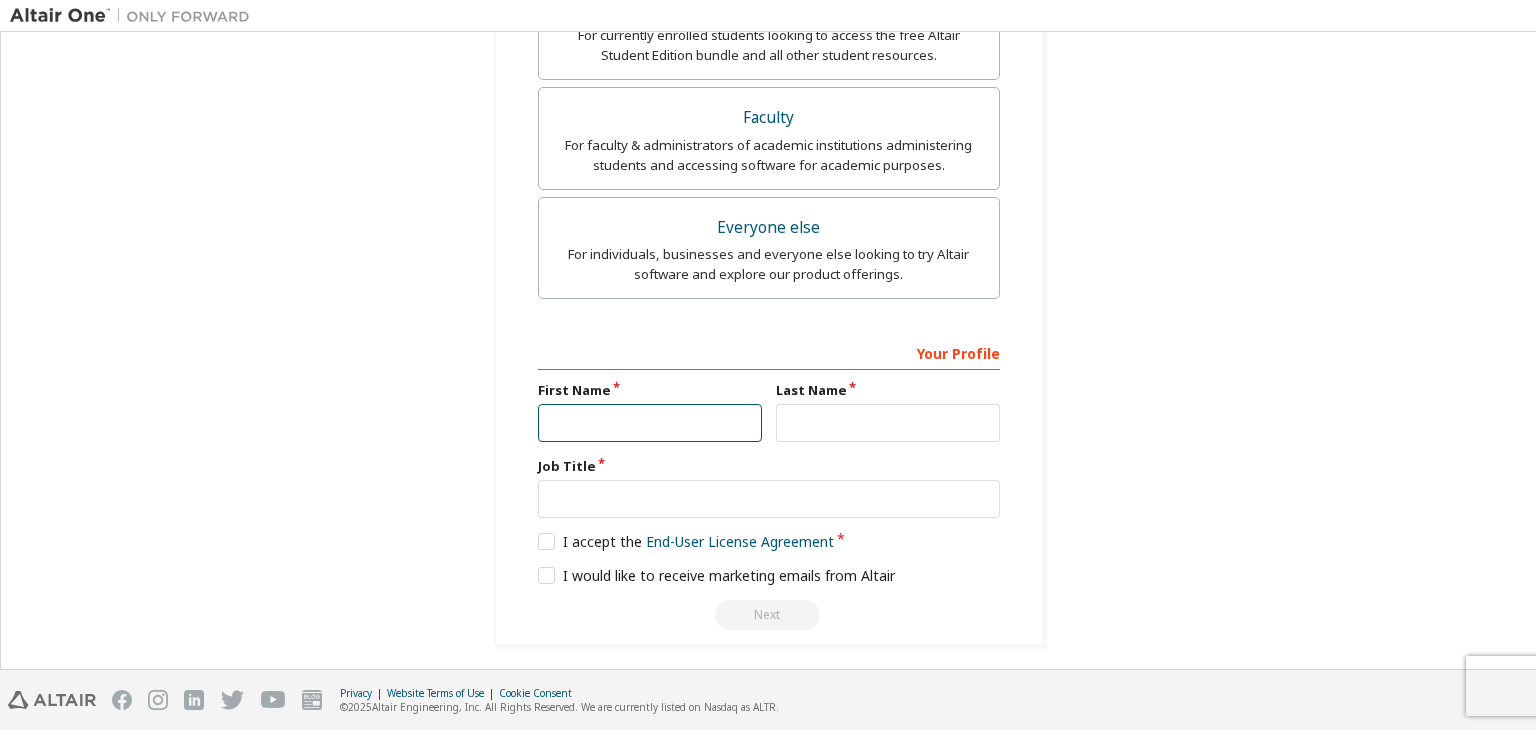 click at bounding box center (650, 423) 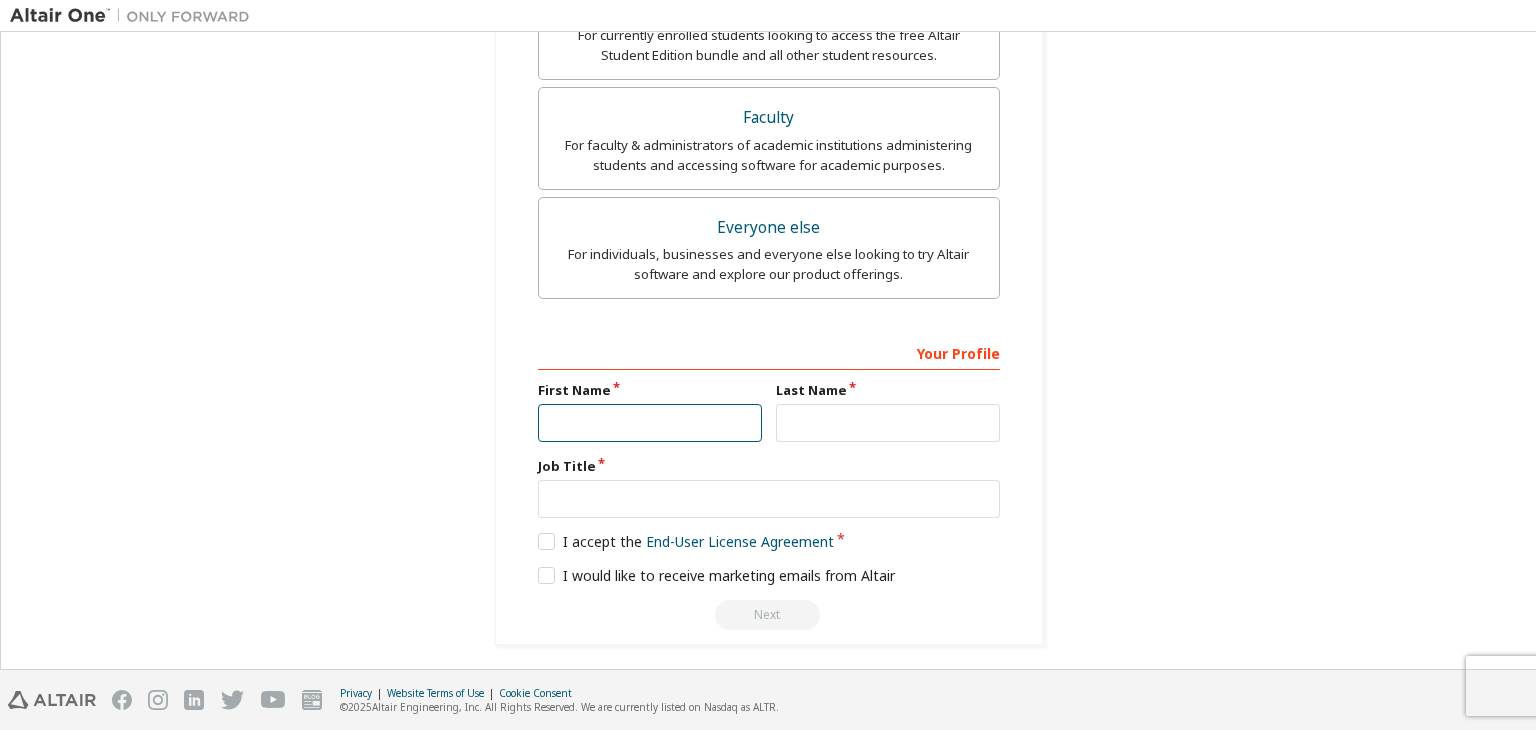 type on "*" 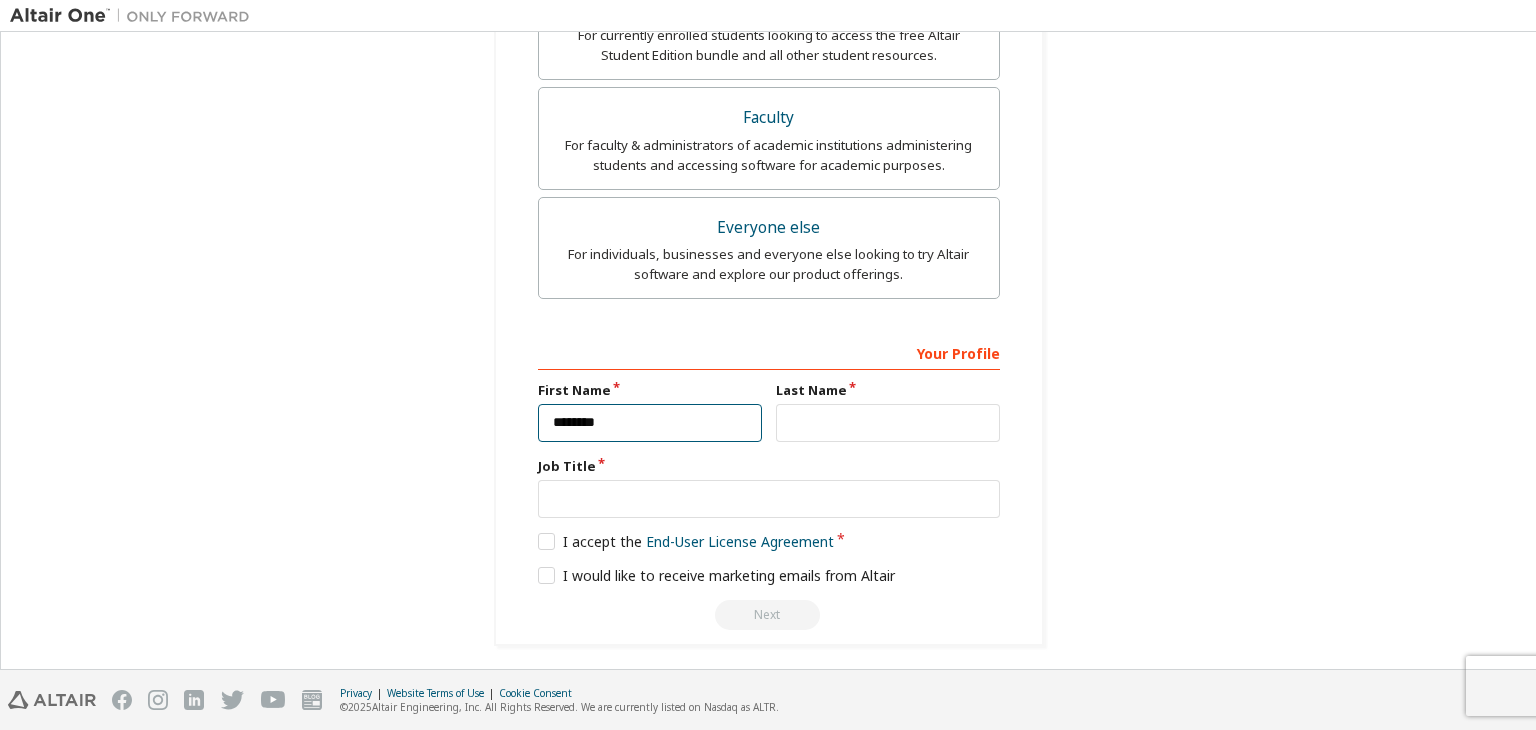 type on "*******" 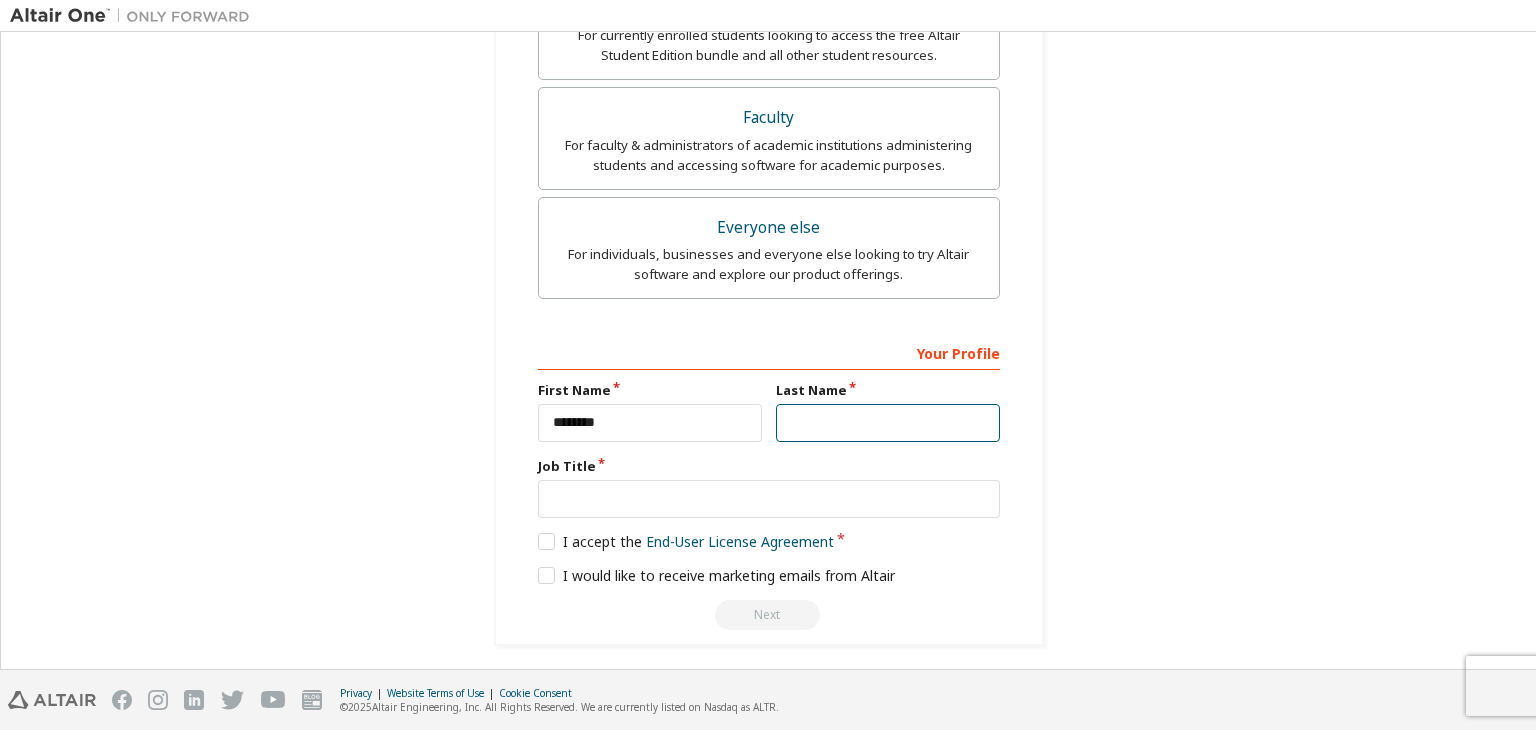 click at bounding box center [888, 423] 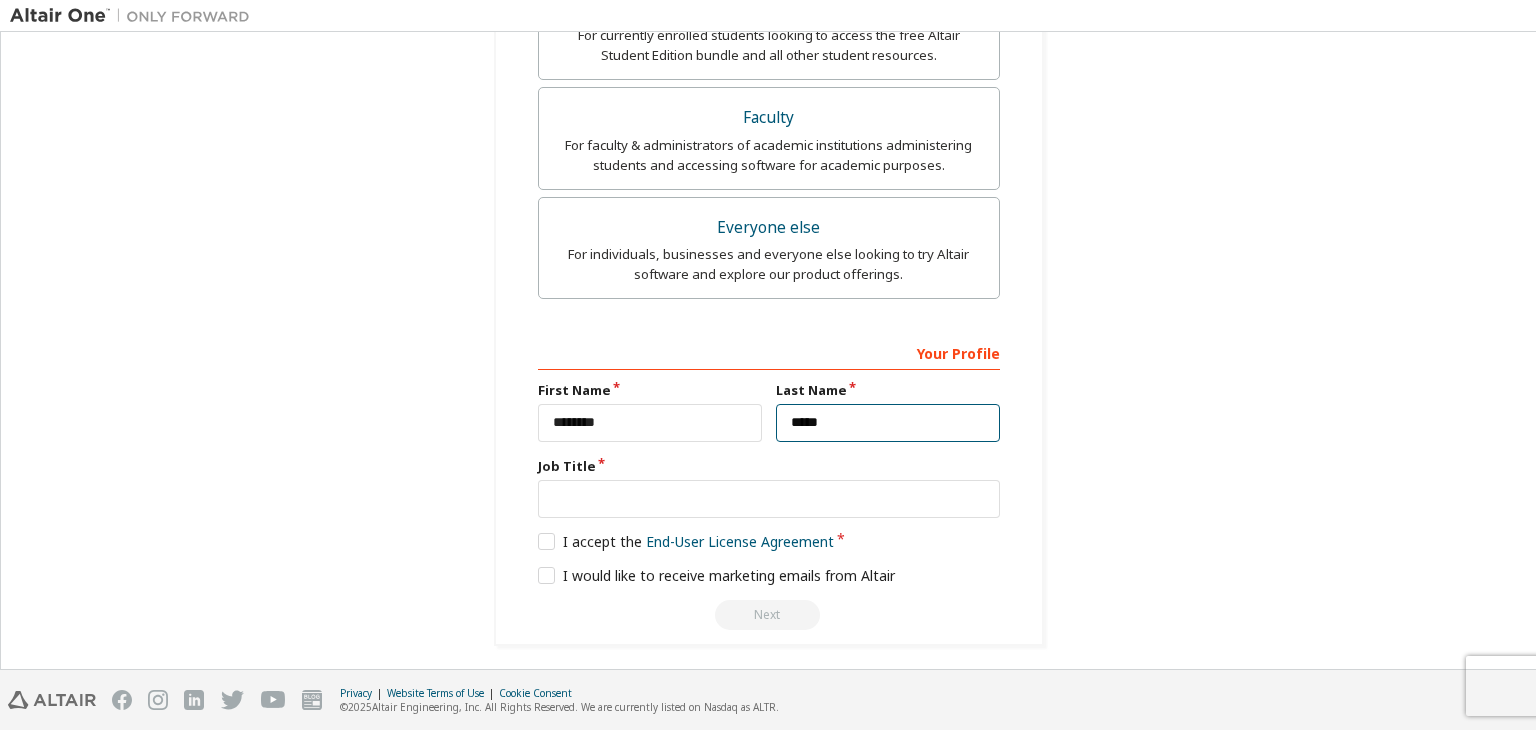 type on "*****" 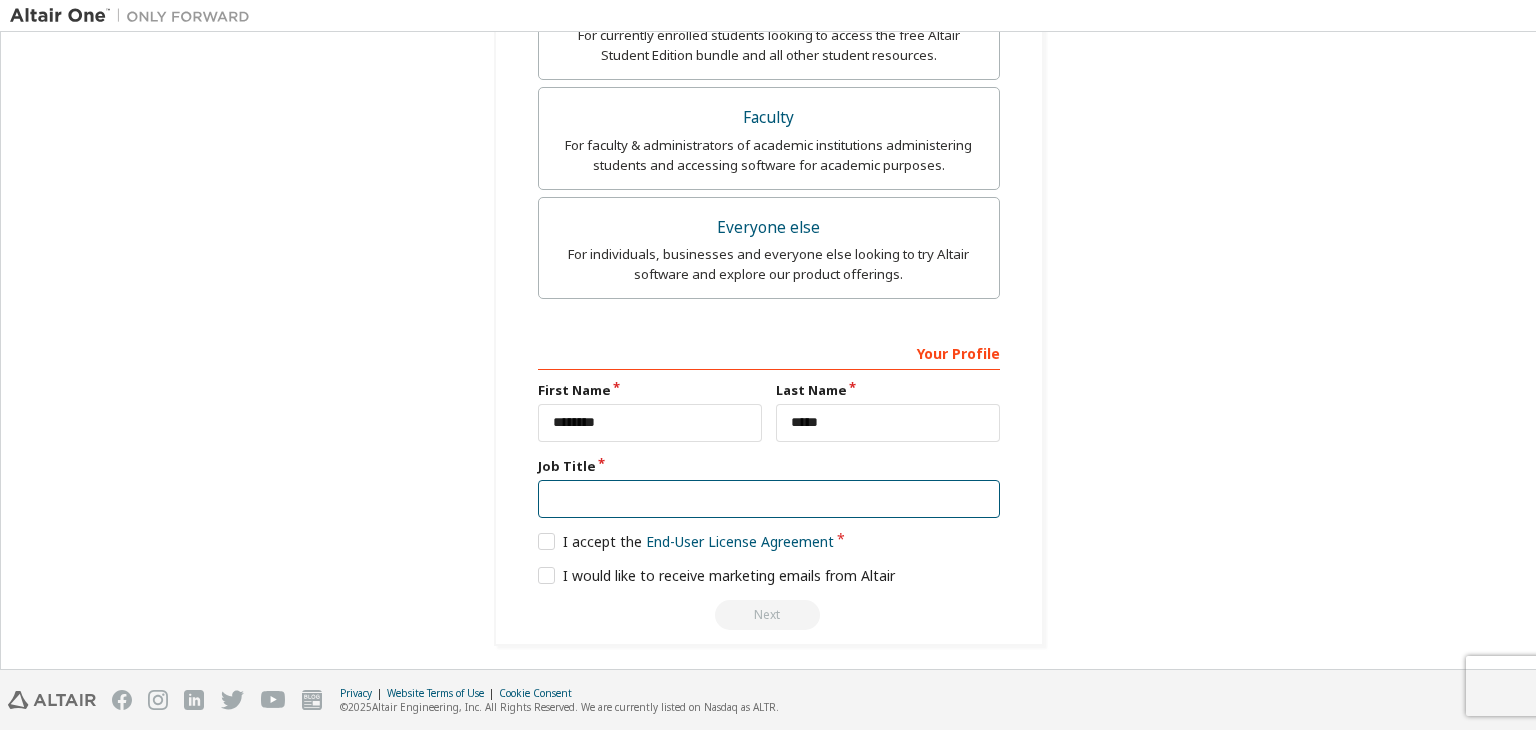 click at bounding box center [769, 499] 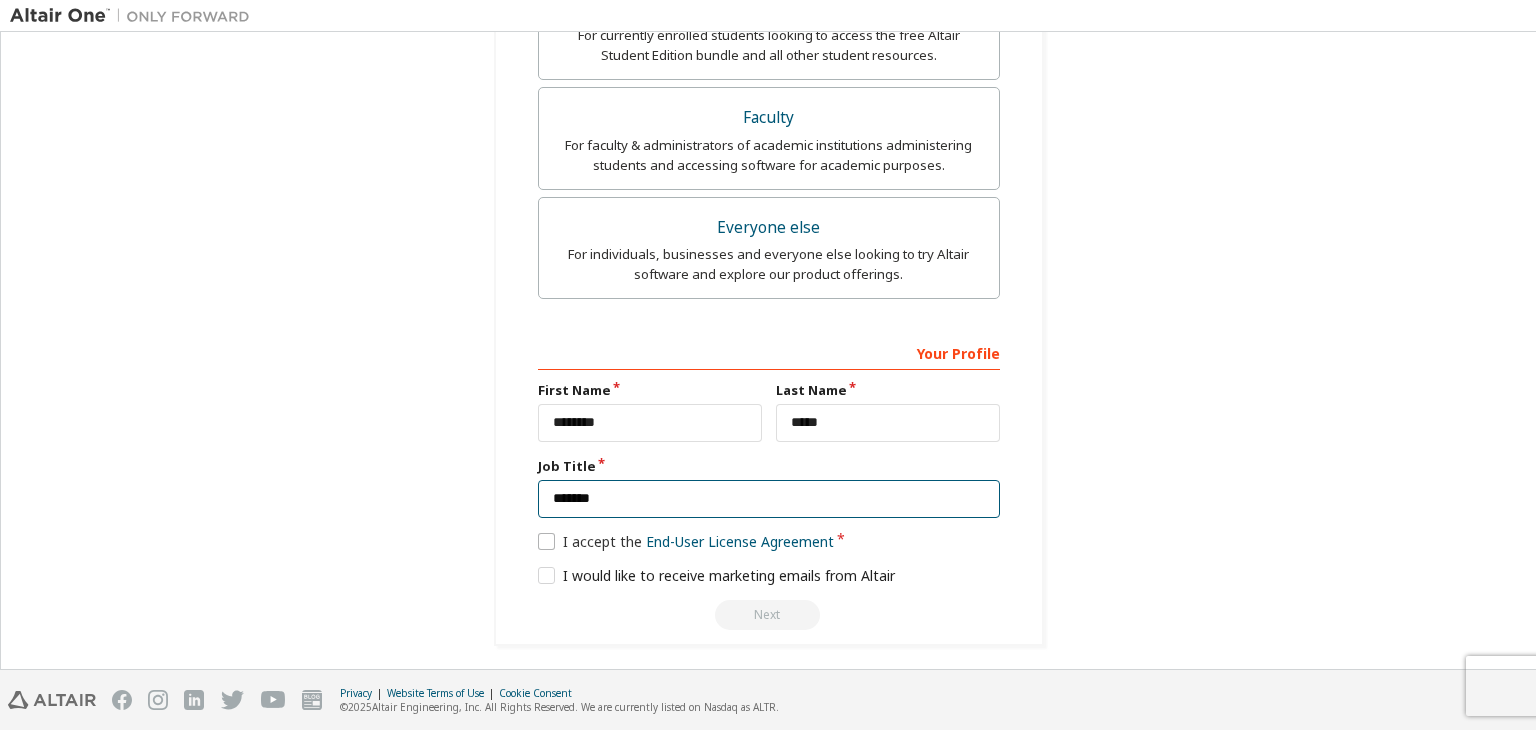 type on "*******" 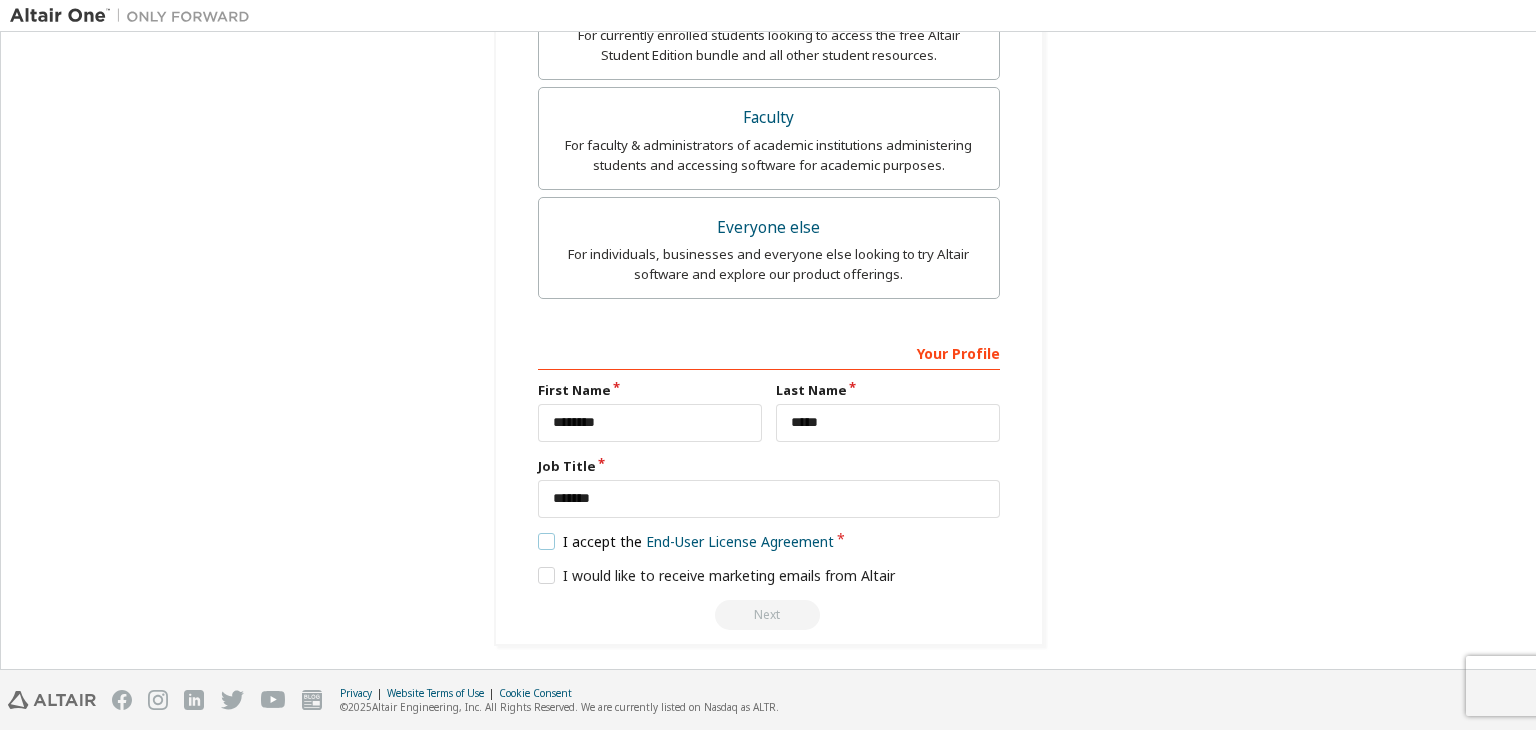 click on "I accept the    End-User License Agreement" at bounding box center [686, 541] 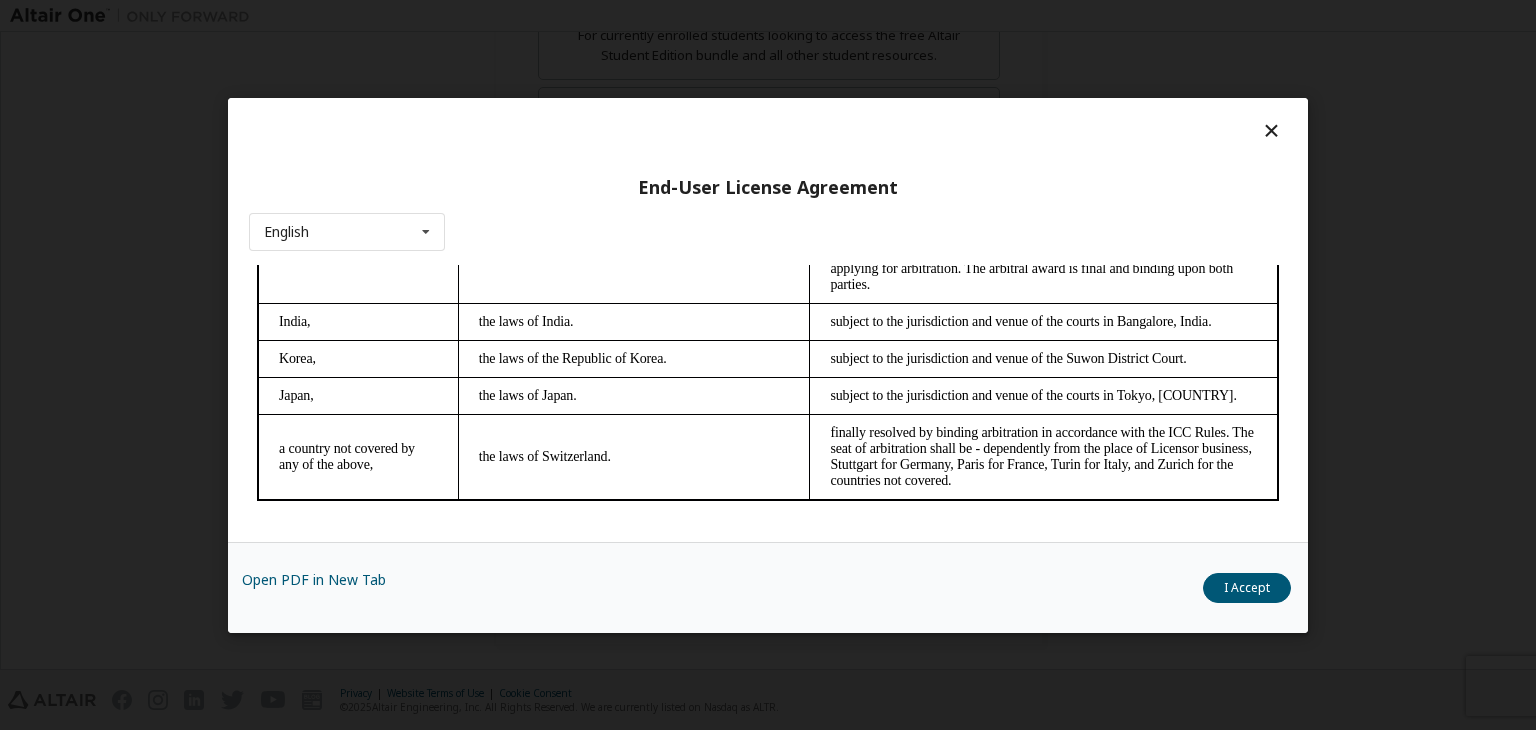 scroll, scrollTop: 5615, scrollLeft: 0, axis: vertical 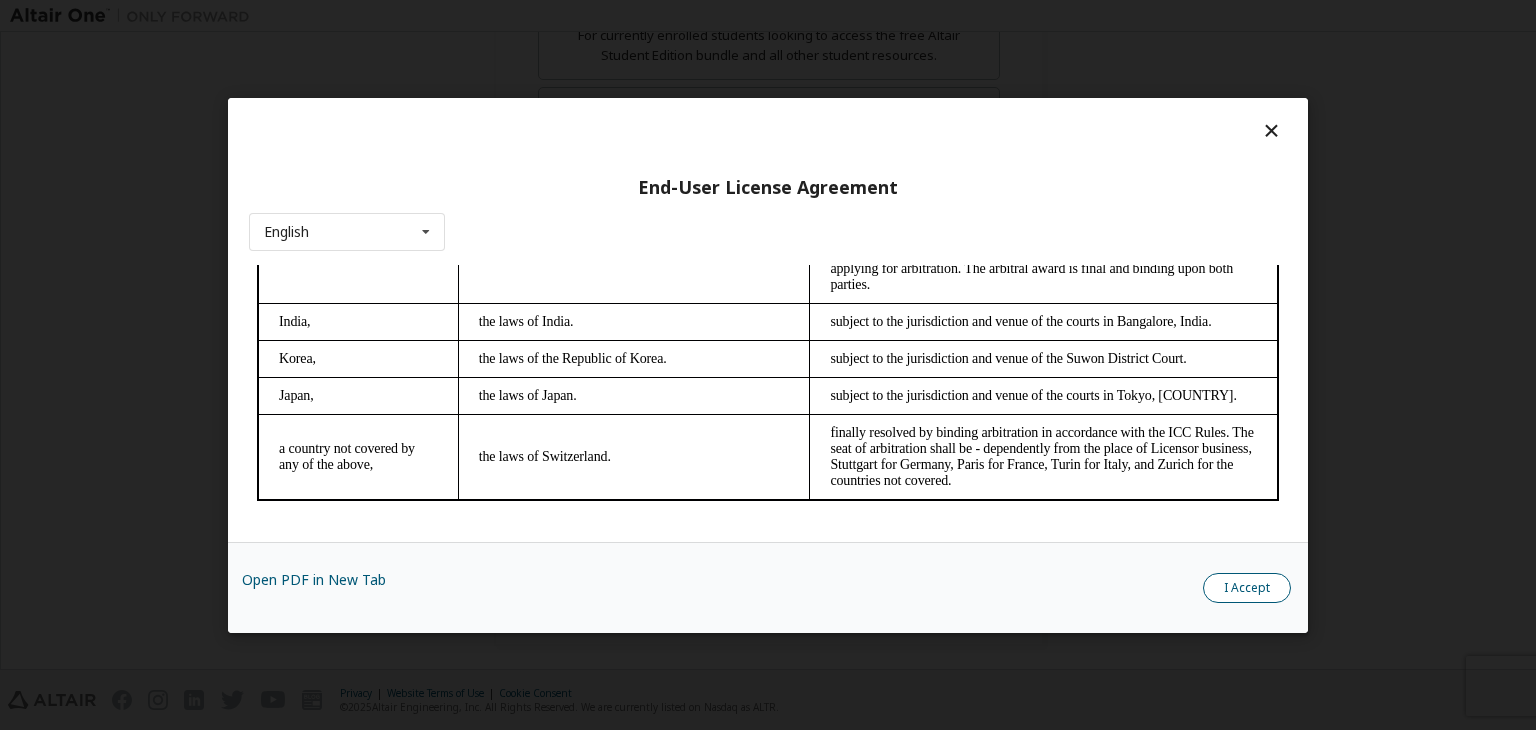 click on "I Accept" at bounding box center (1247, 588) 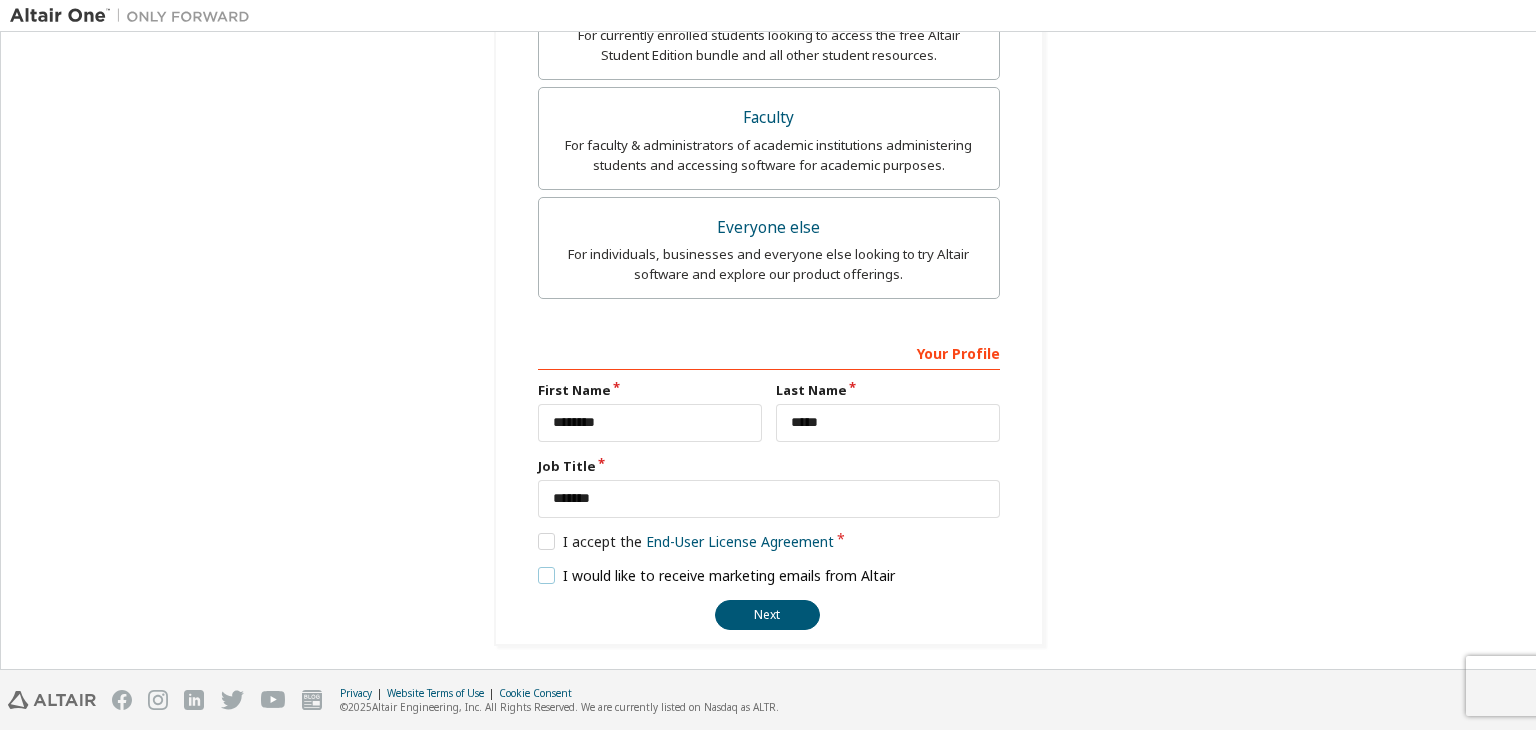click on "I would like to receive marketing emails from Altair" at bounding box center [717, 575] 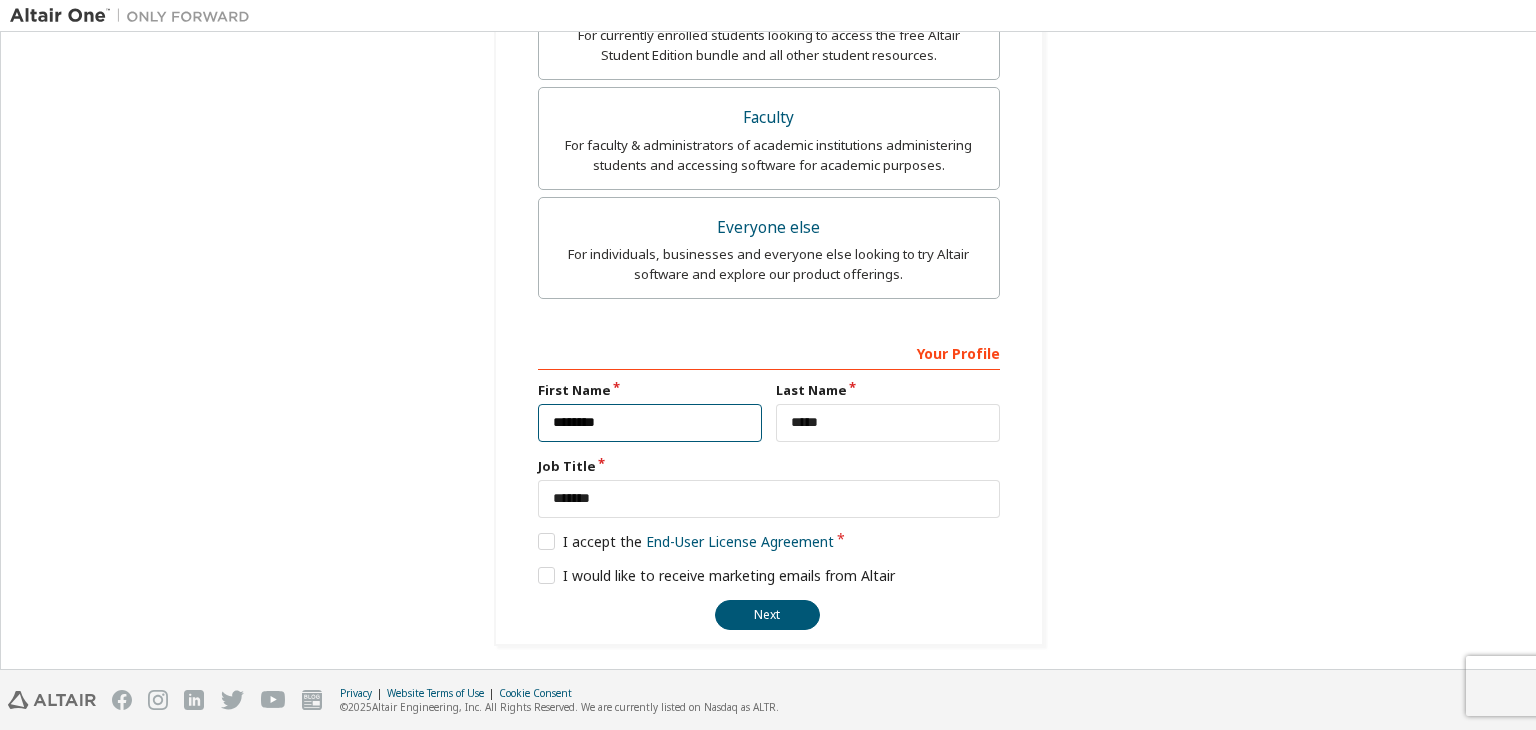 click on "*******" at bounding box center [650, 423] 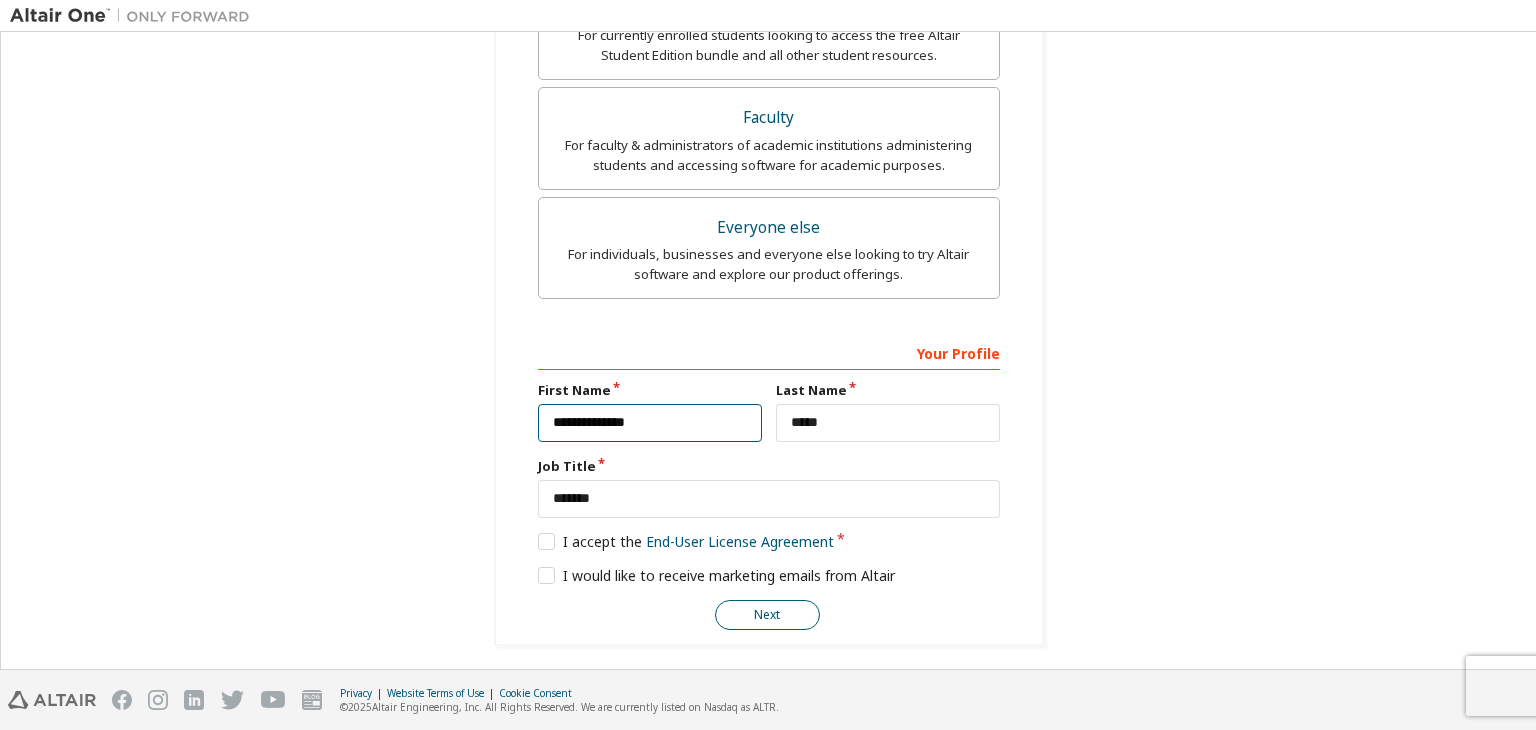 type on "**********" 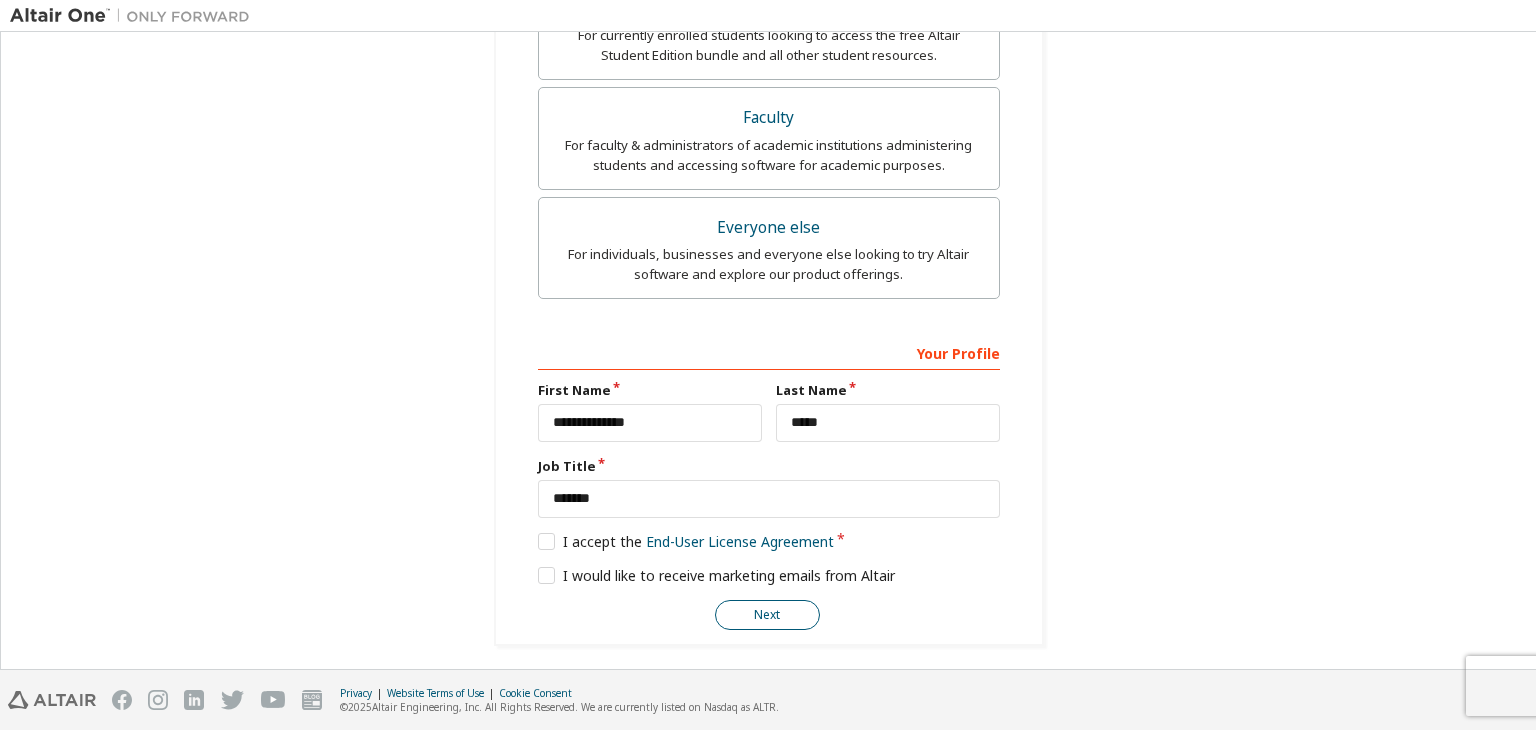 click on "Next" at bounding box center (767, 615) 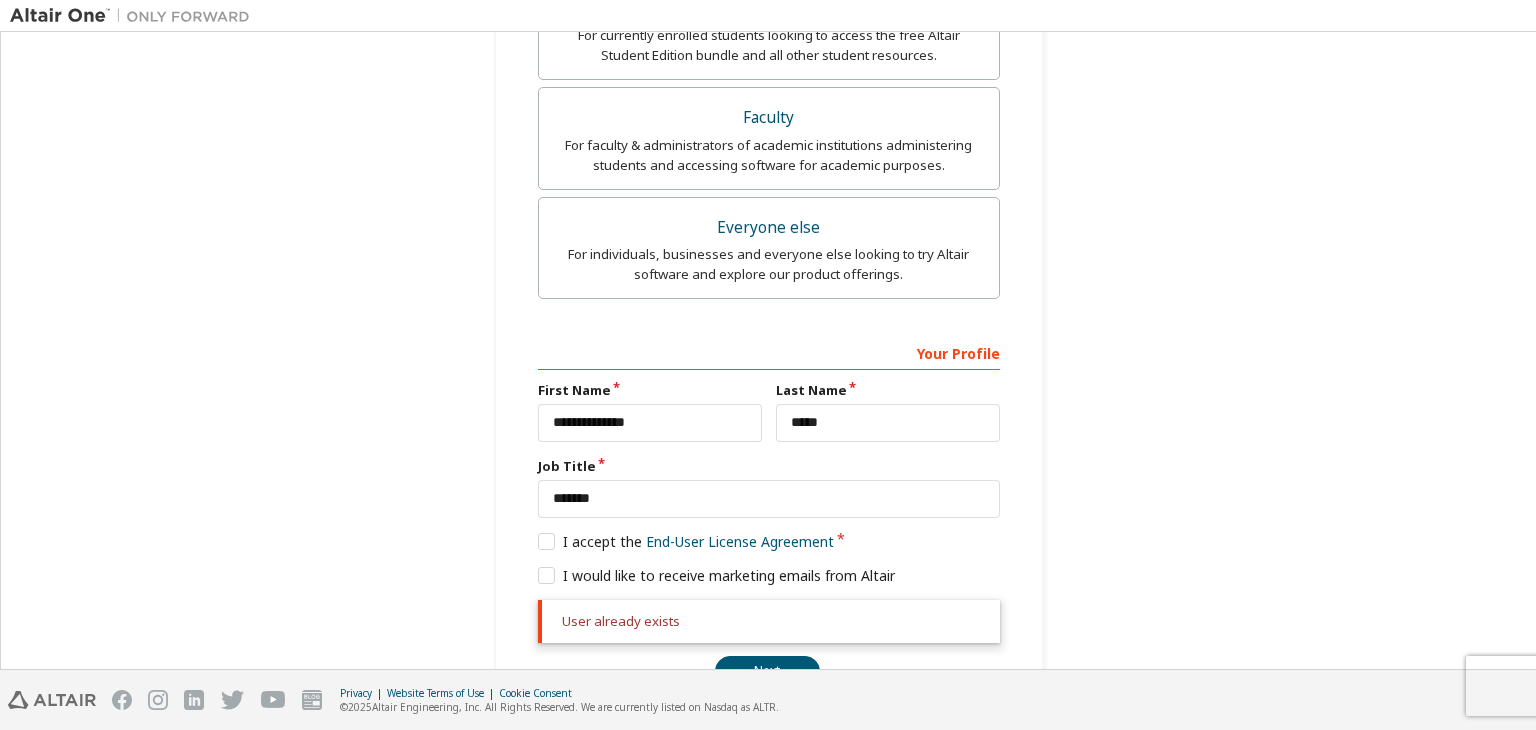 scroll, scrollTop: 649, scrollLeft: 0, axis: vertical 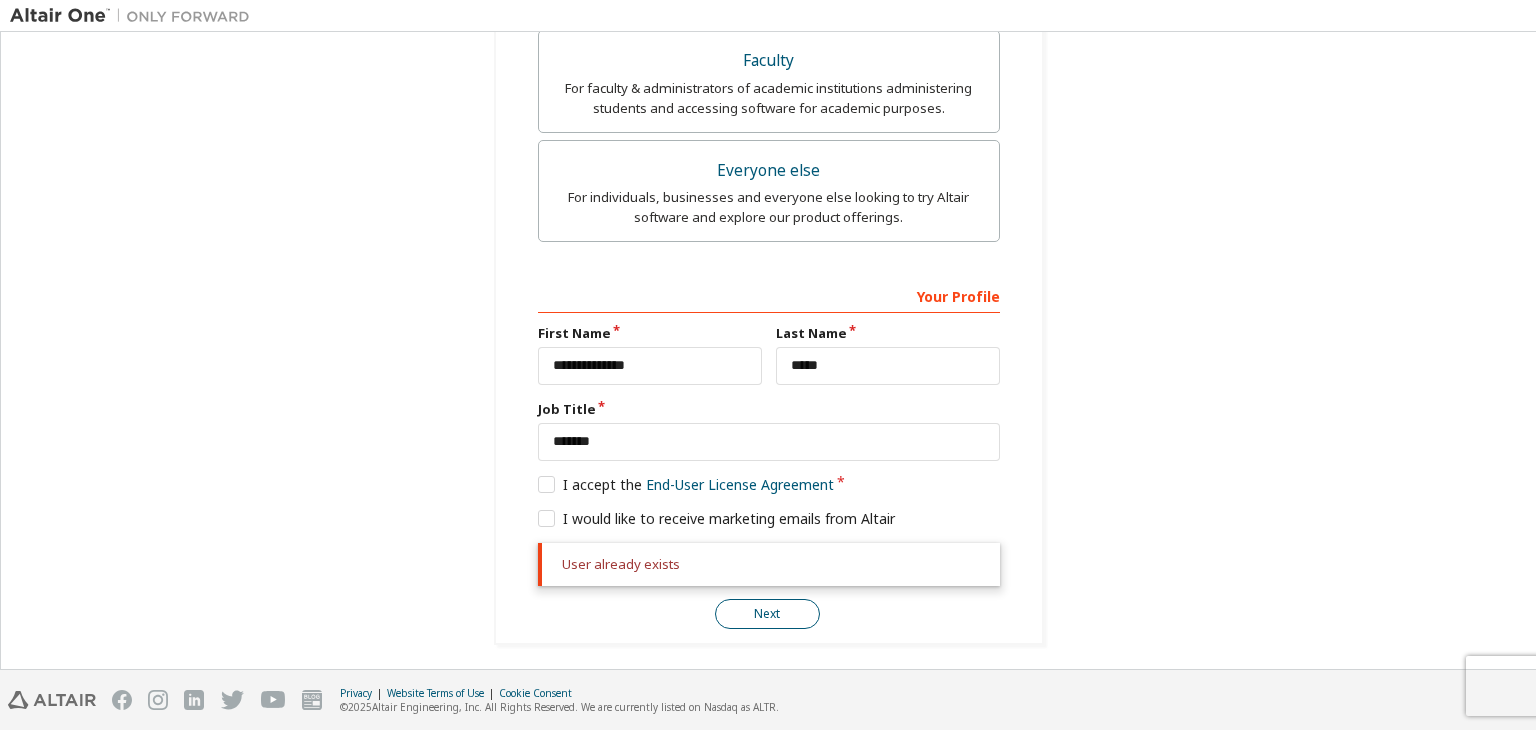 click on "Next" at bounding box center [767, 614] 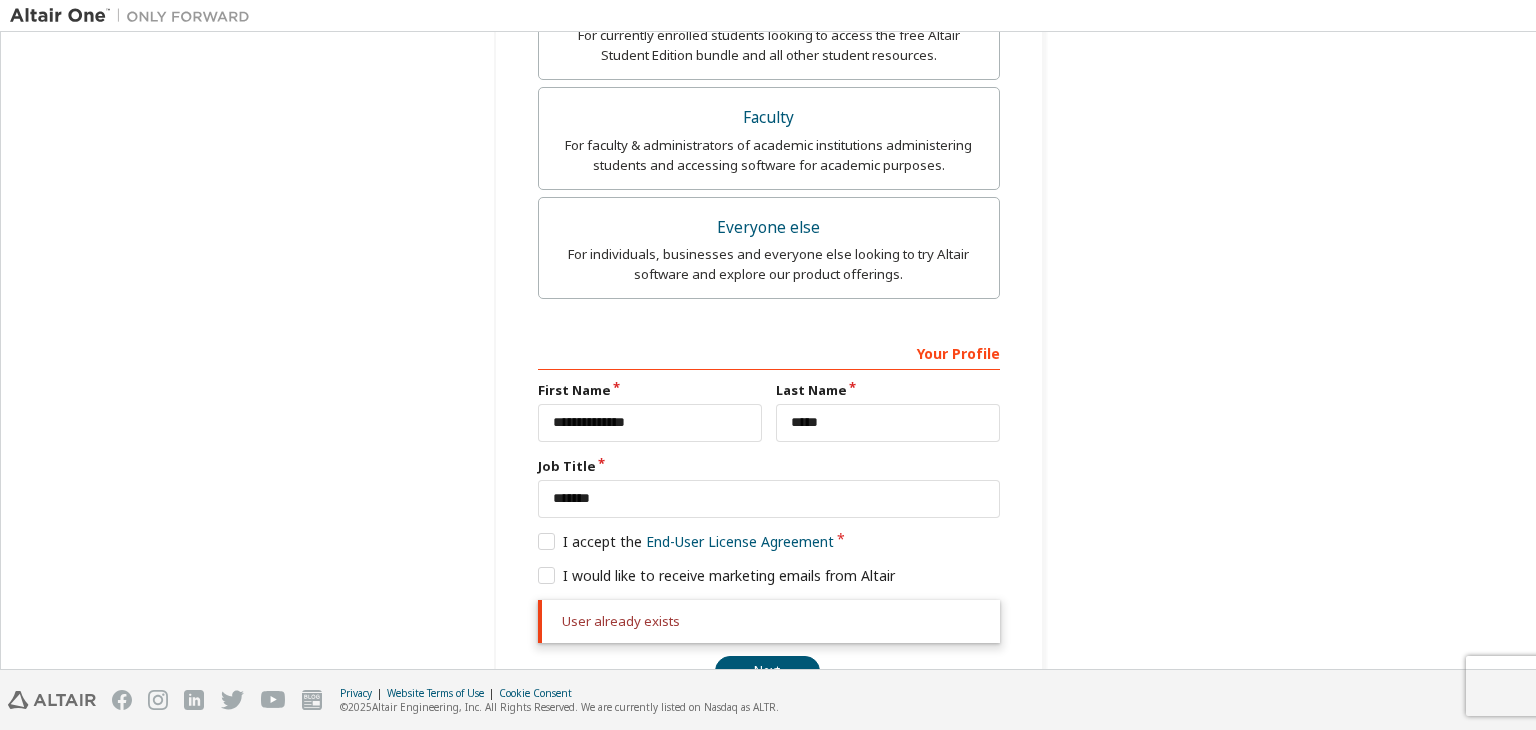 scroll, scrollTop: 649, scrollLeft: 0, axis: vertical 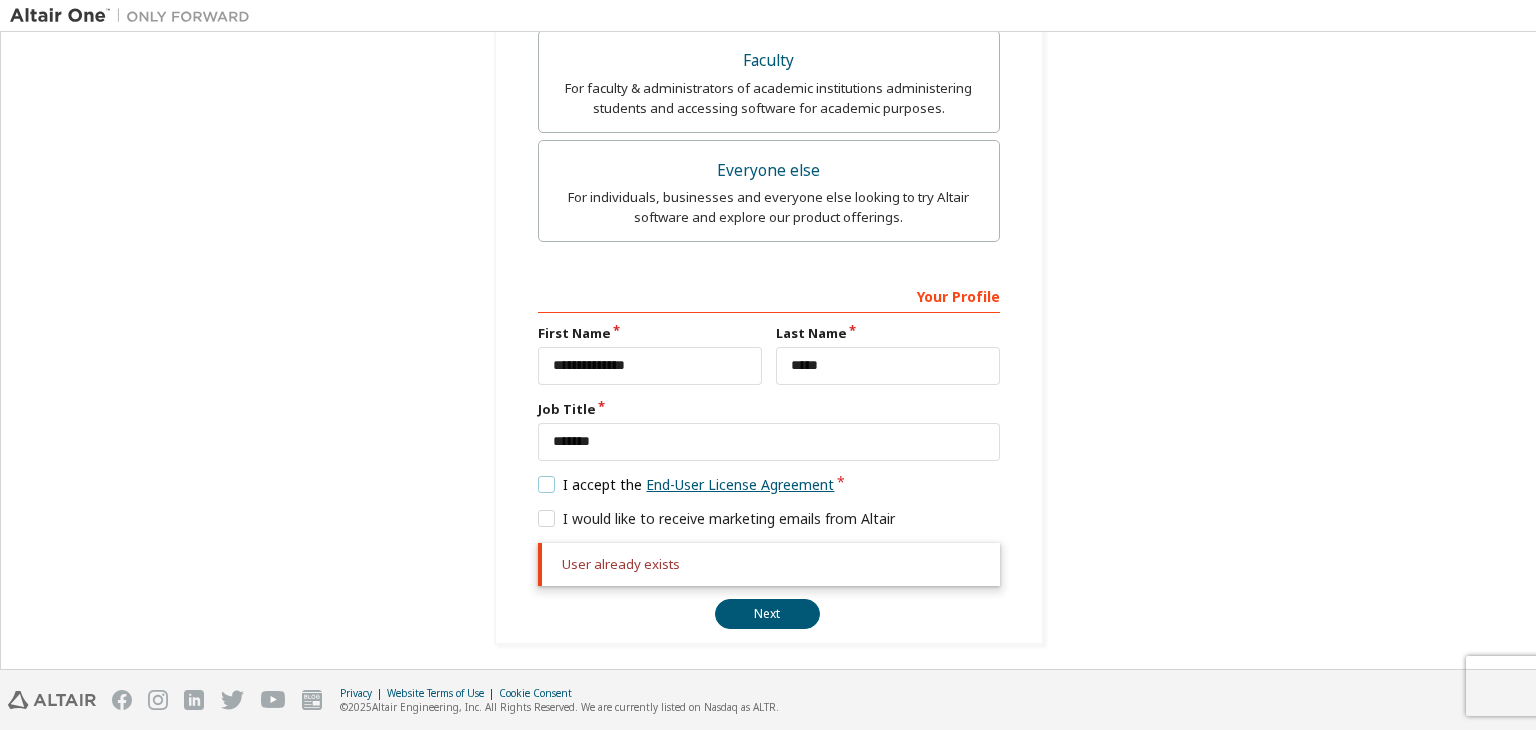 click on "End-User License Agreement" at bounding box center (740, 484) 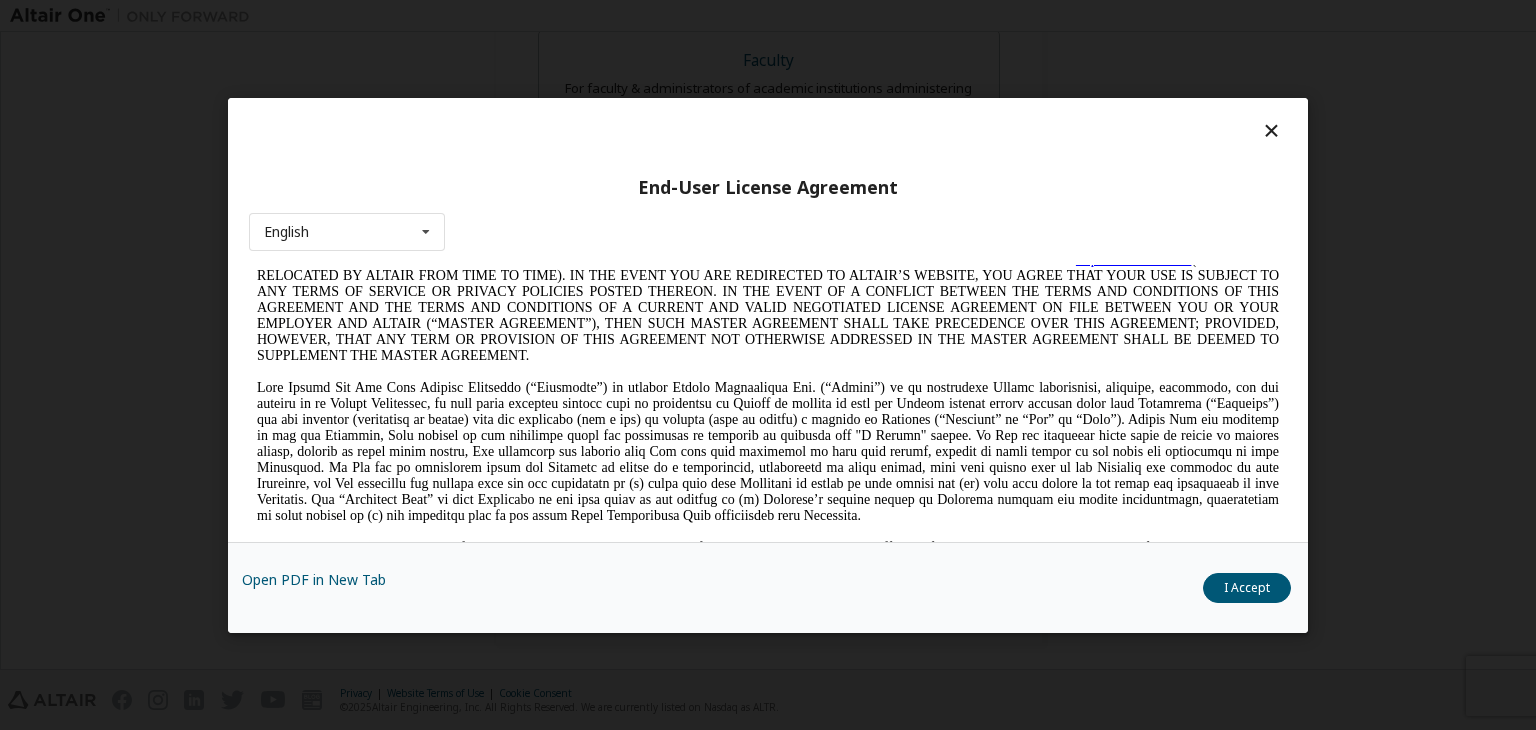 scroll, scrollTop: 0, scrollLeft: 0, axis: both 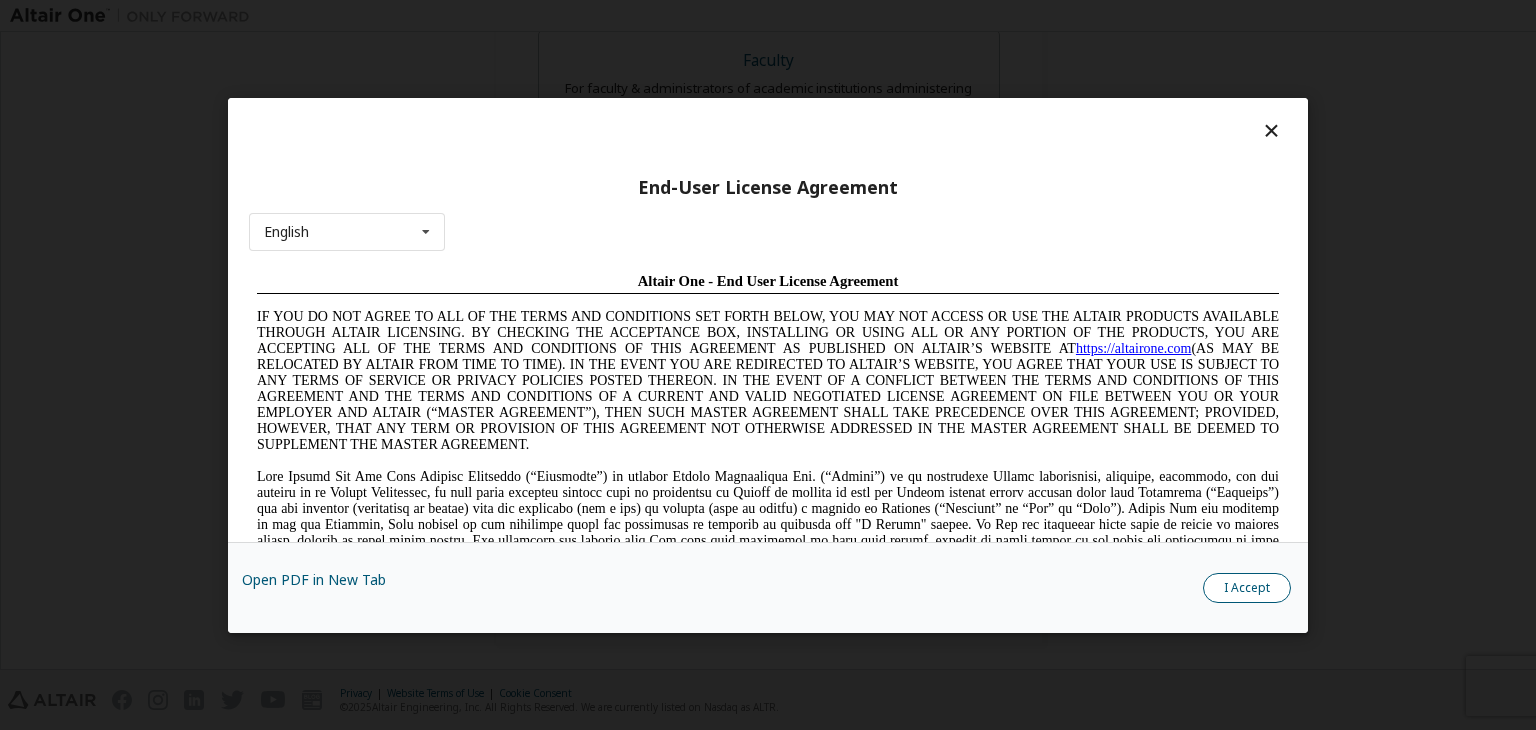 click on "I Accept" at bounding box center [1247, 588] 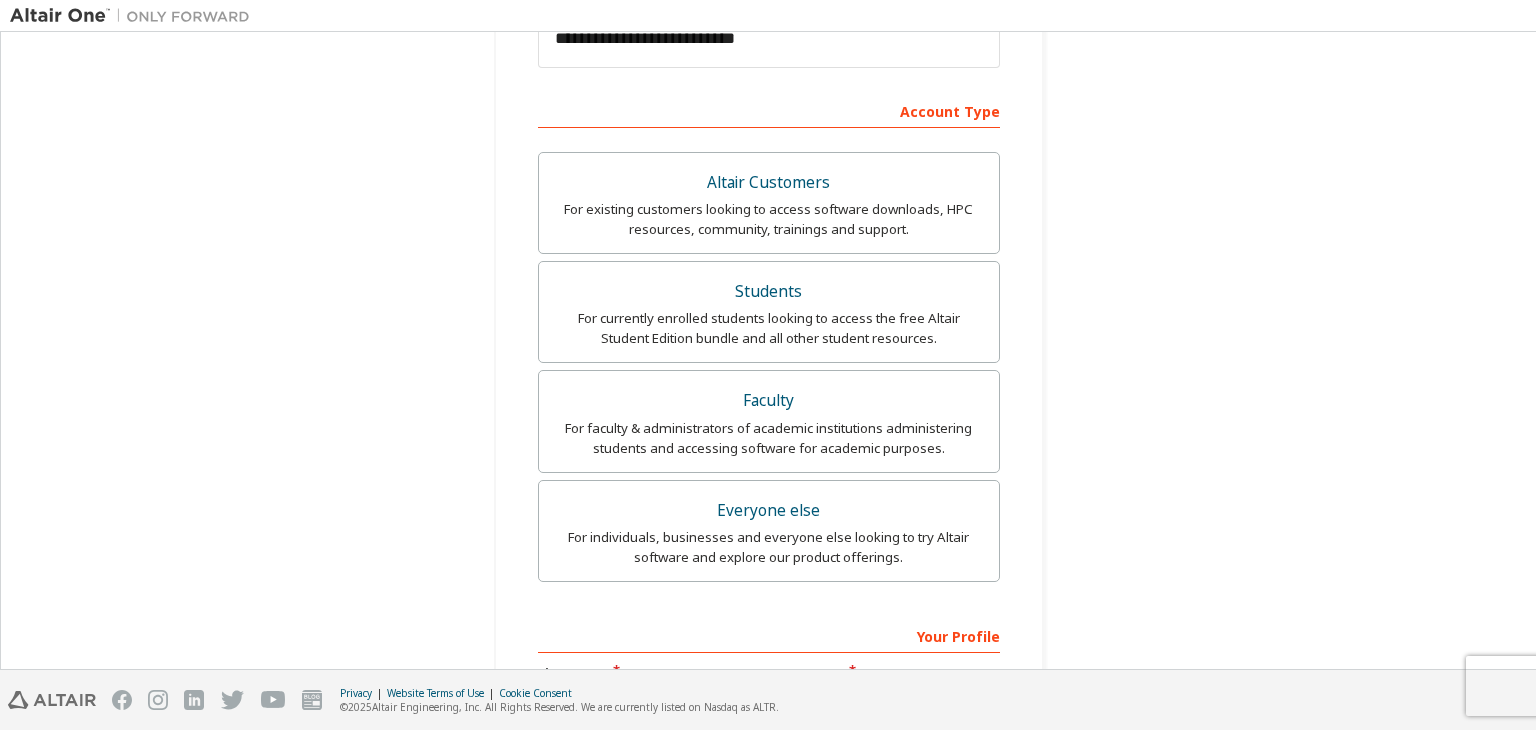 scroll, scrollTop: 310, scrollLeft: 0, axis: vertical 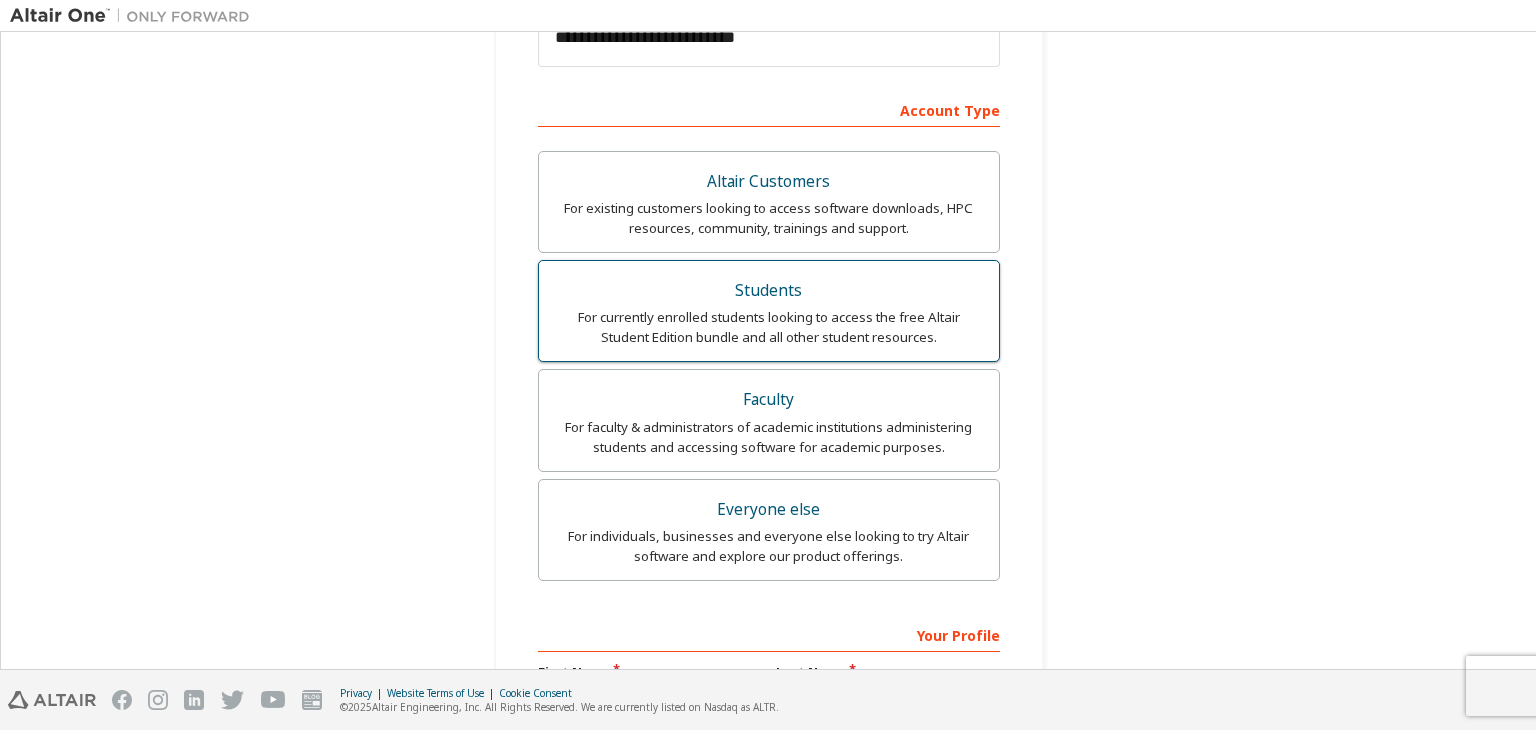 click on "For currently enrolled students looking to access the free Altair Student Edition bundle and all other student resources." at bounding box center [769, 327] 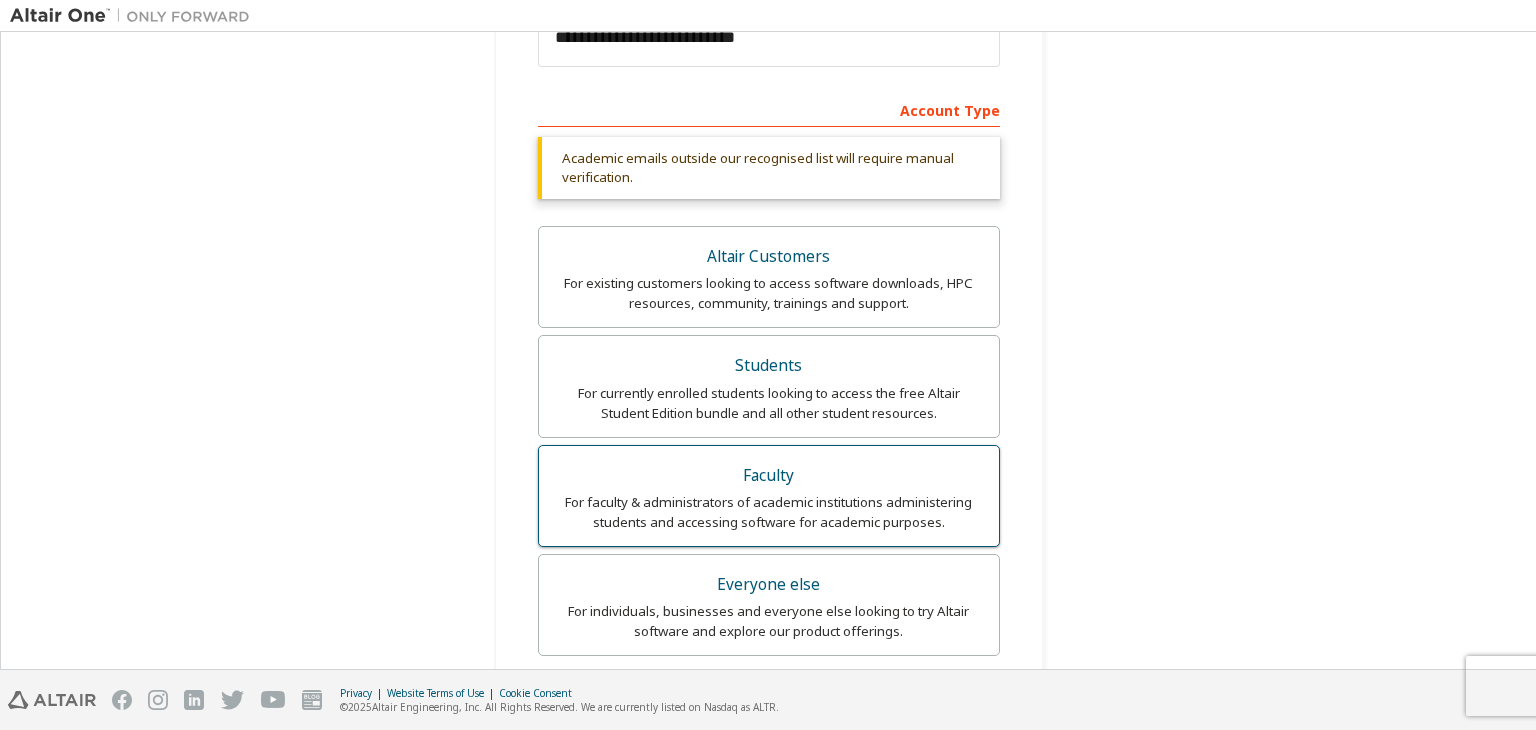 scroll, scrollTop: 724, scrollLeft: 0, axis: vertical 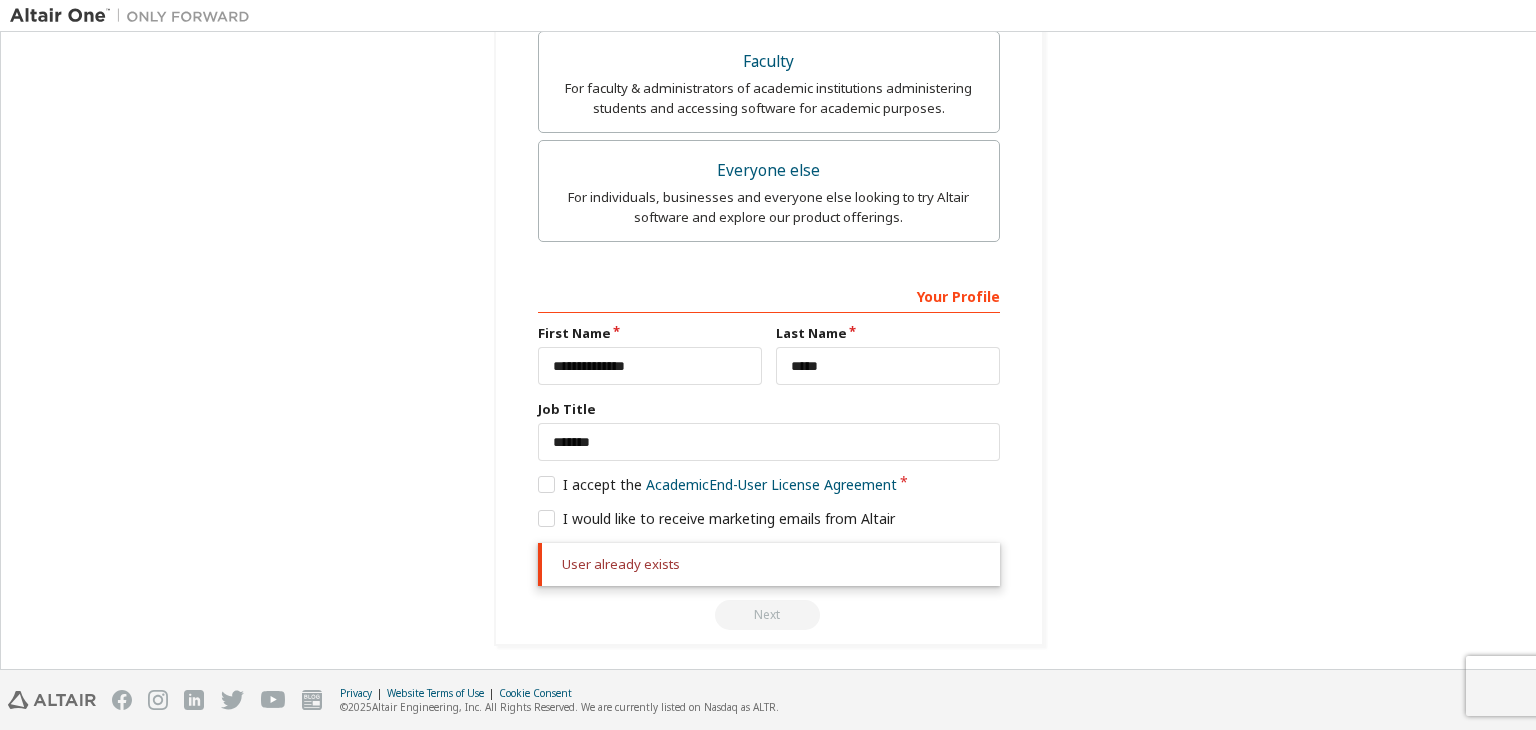 click on "**********" at bounding box center [769, 453] 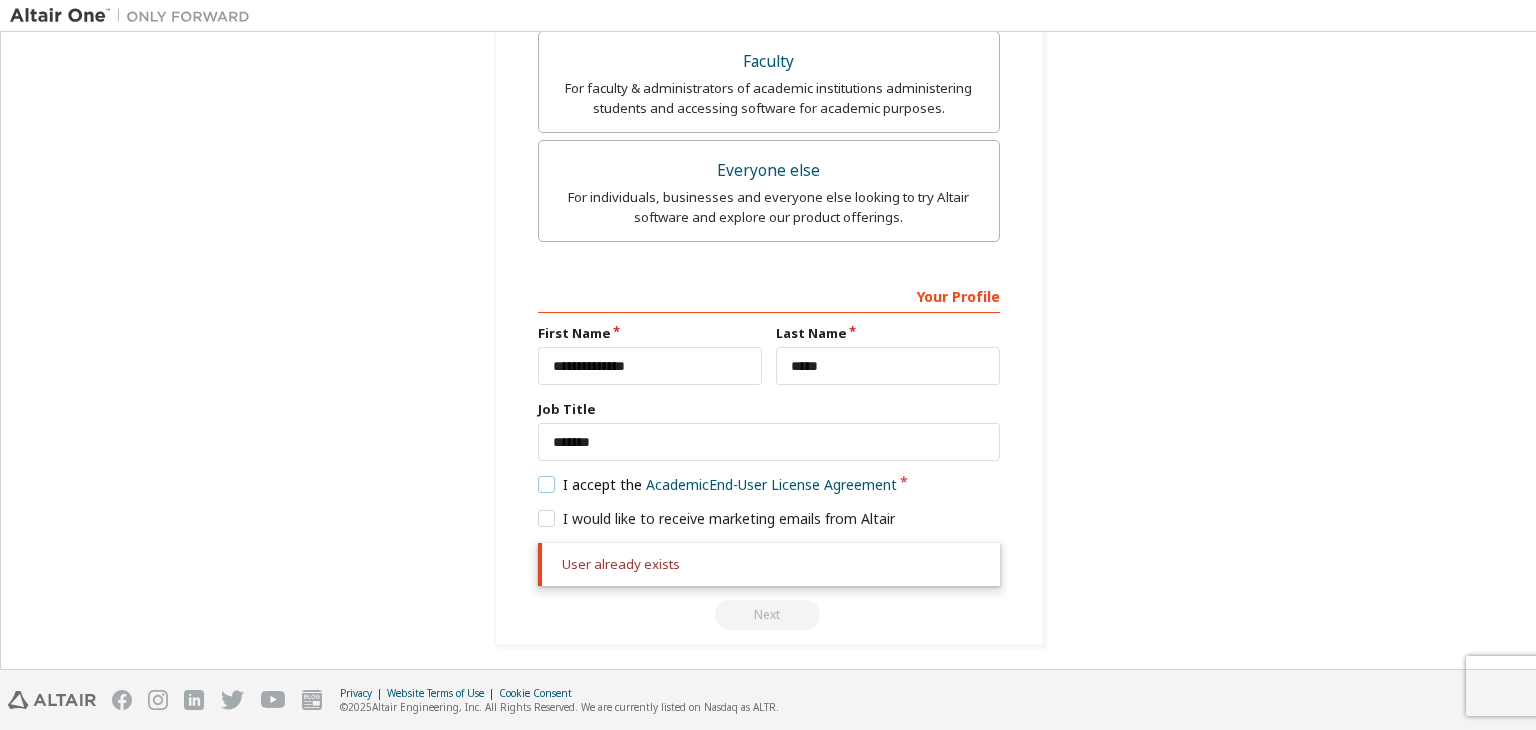 click on "I accept the   Academic   End-User License Agreement" at bounding box center [718, 484] 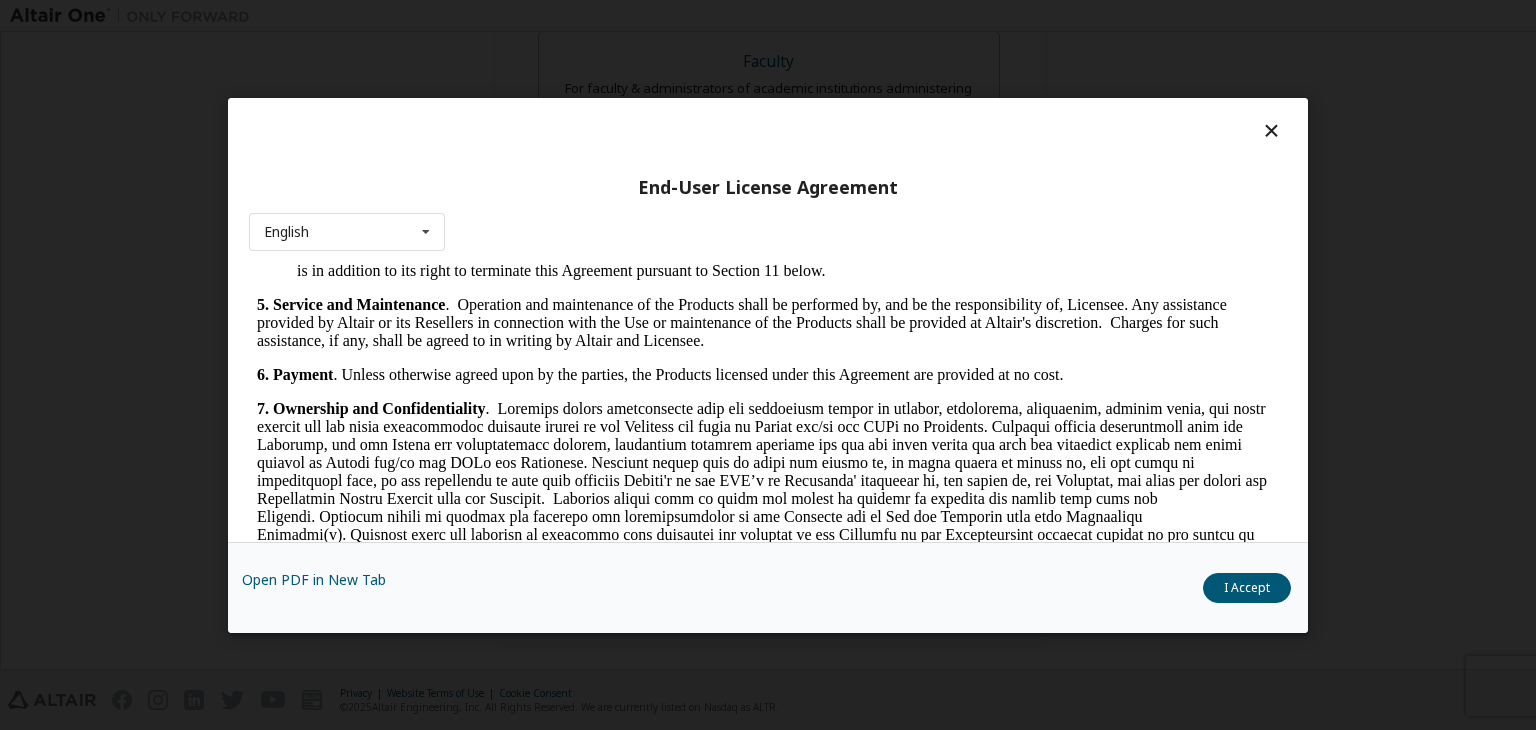 scroll, scrollTop: 2020, scrollLeft: 0, axis: vertical 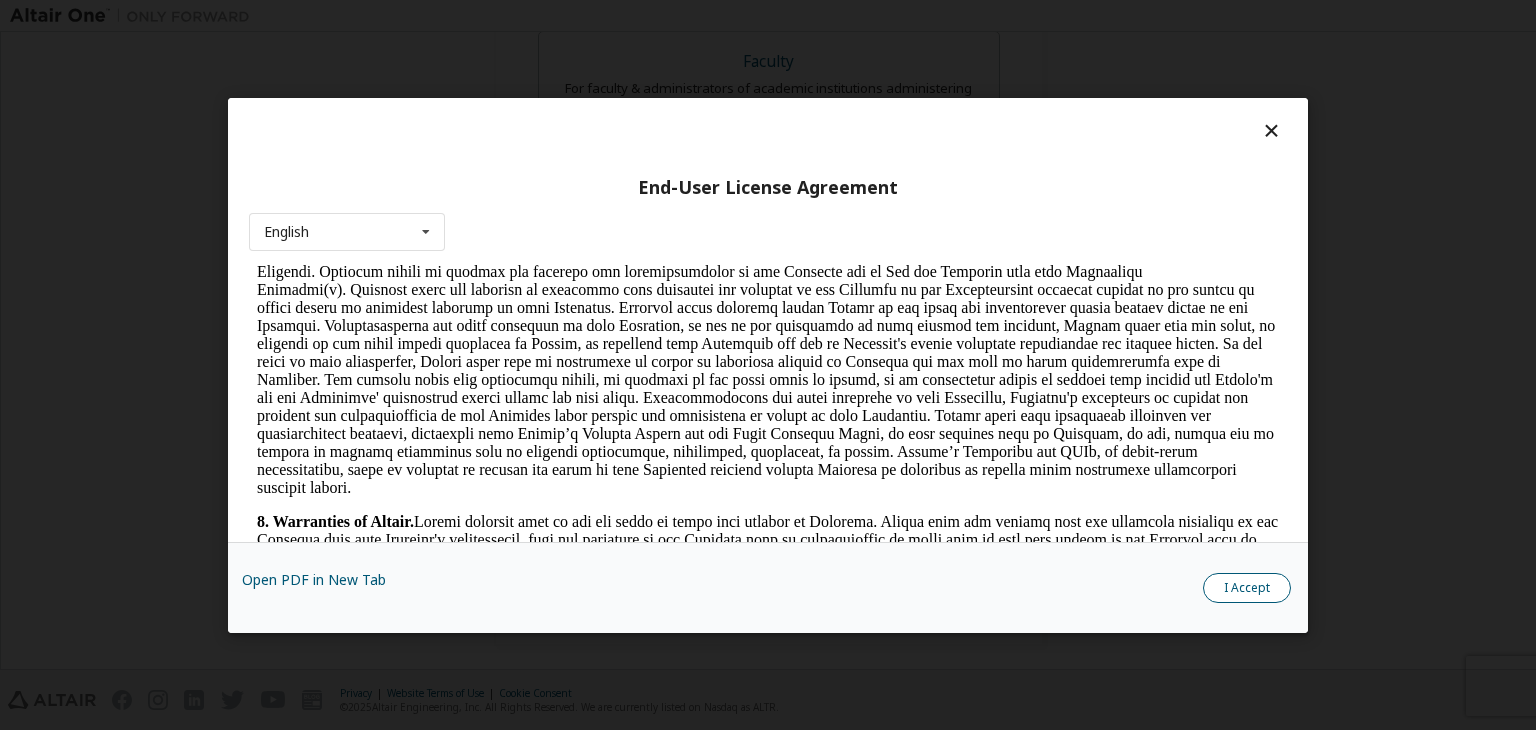 click on "I Accept" at bounding box center [1247, 588] 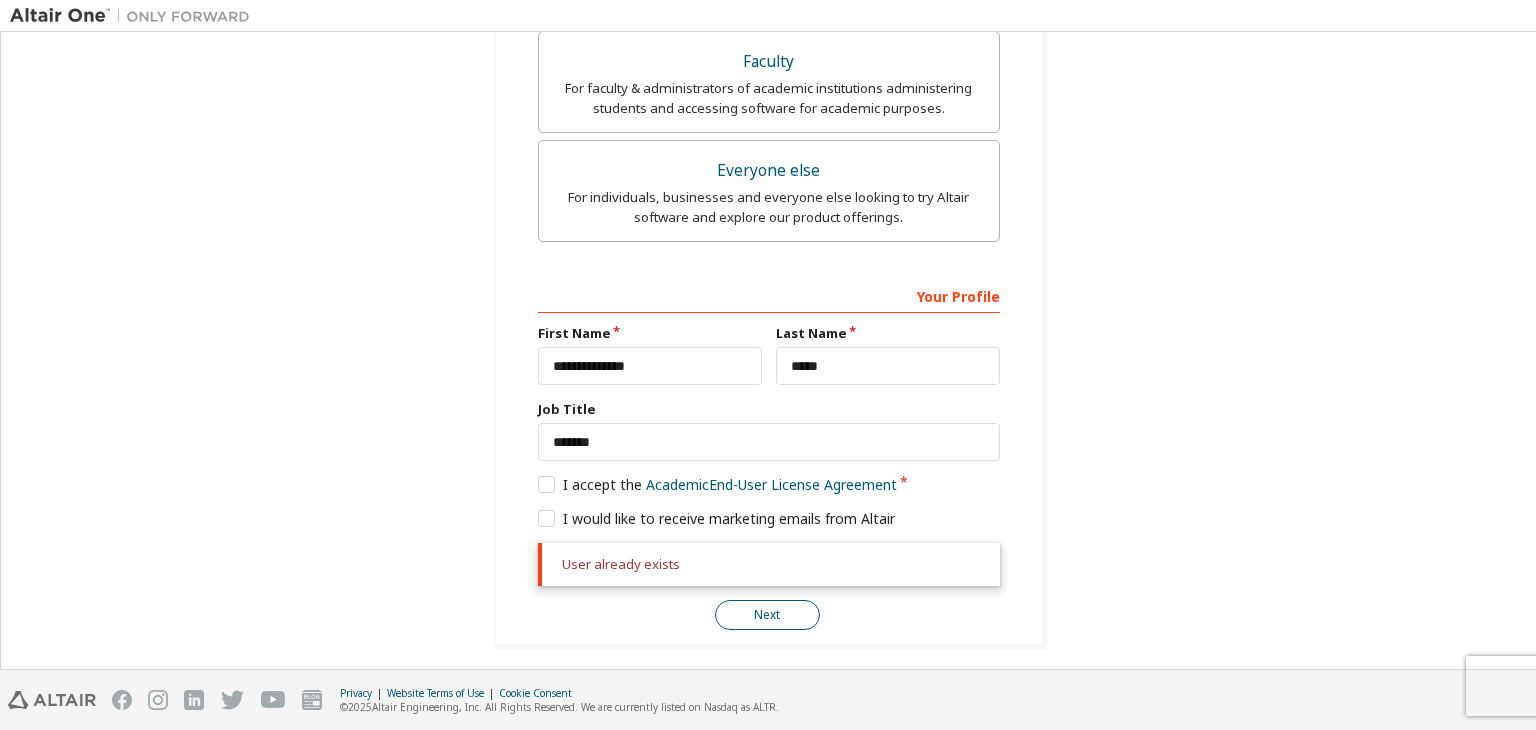 click on "Next" at bounding box center [767, 615] 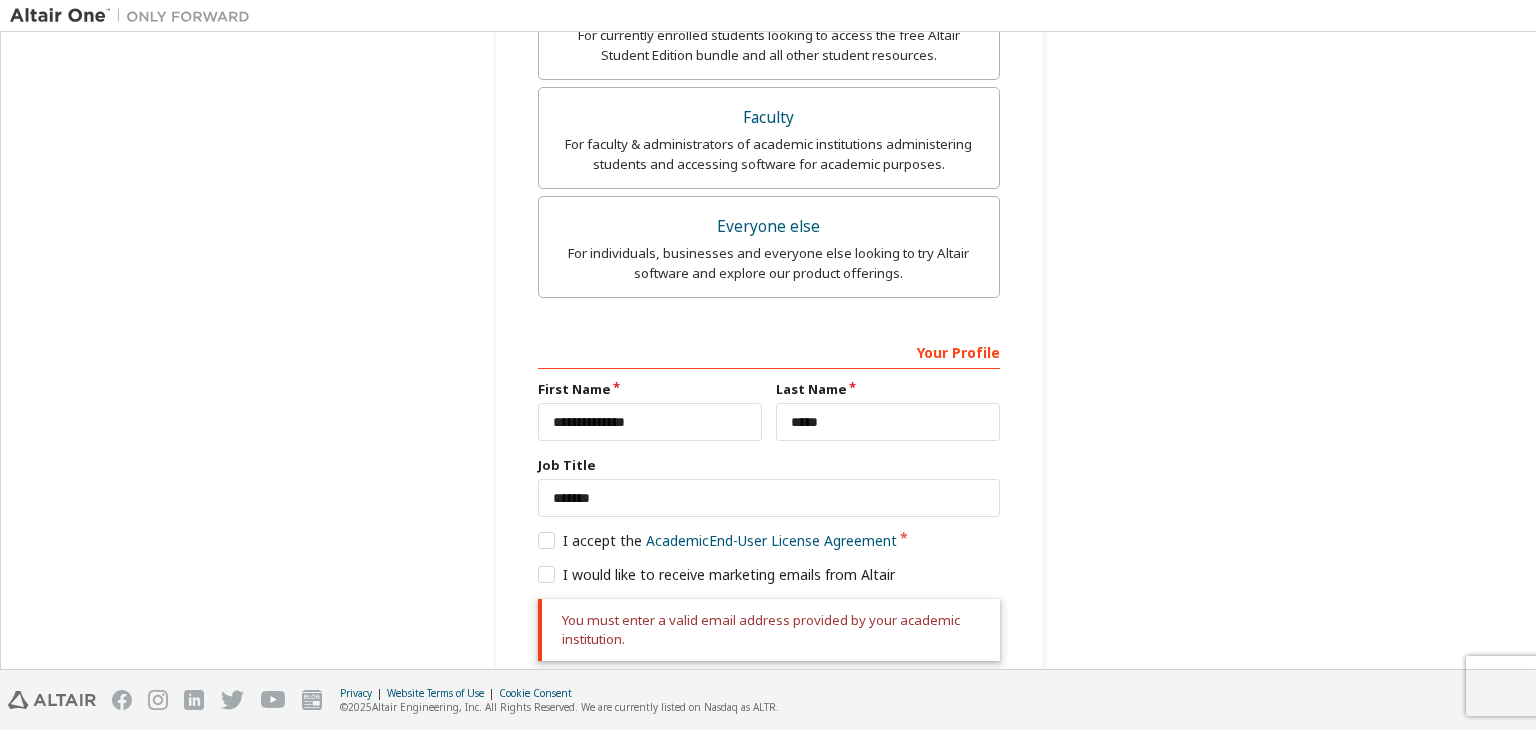 scroll, scrollTop: 744, scrollLeft: 0, axis: vertical 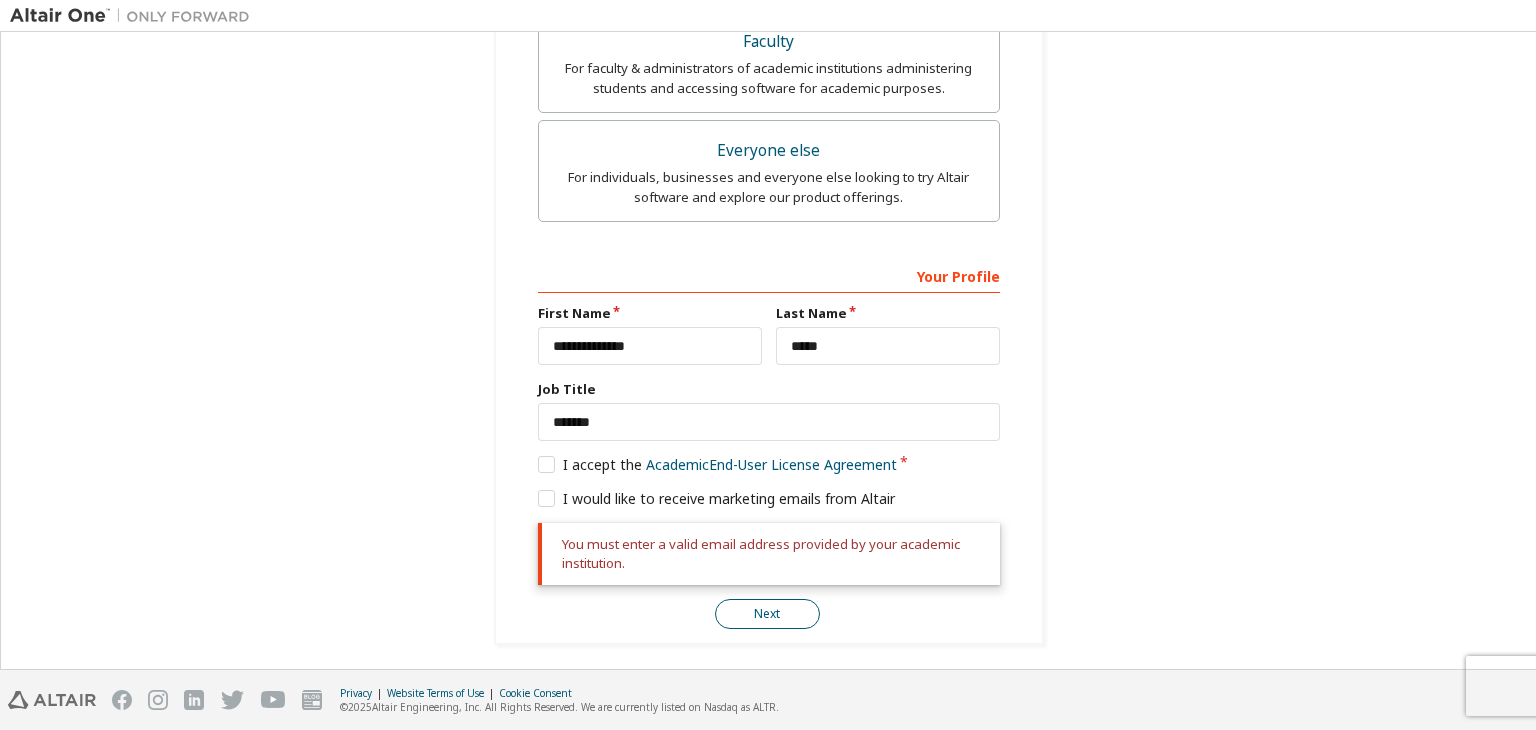 click on "Next" at bounding box center (767, 614) 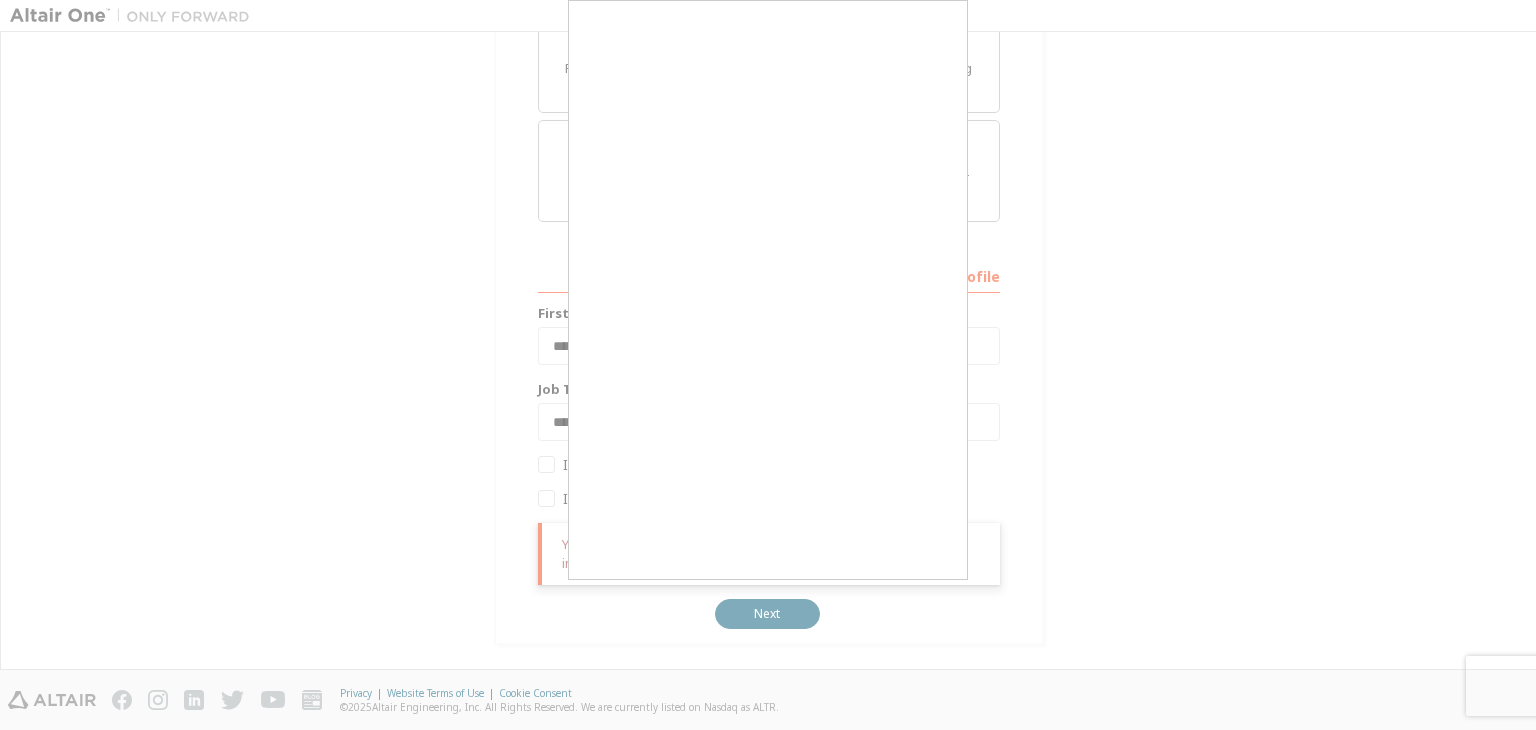 click at bounding box center (768, 365) 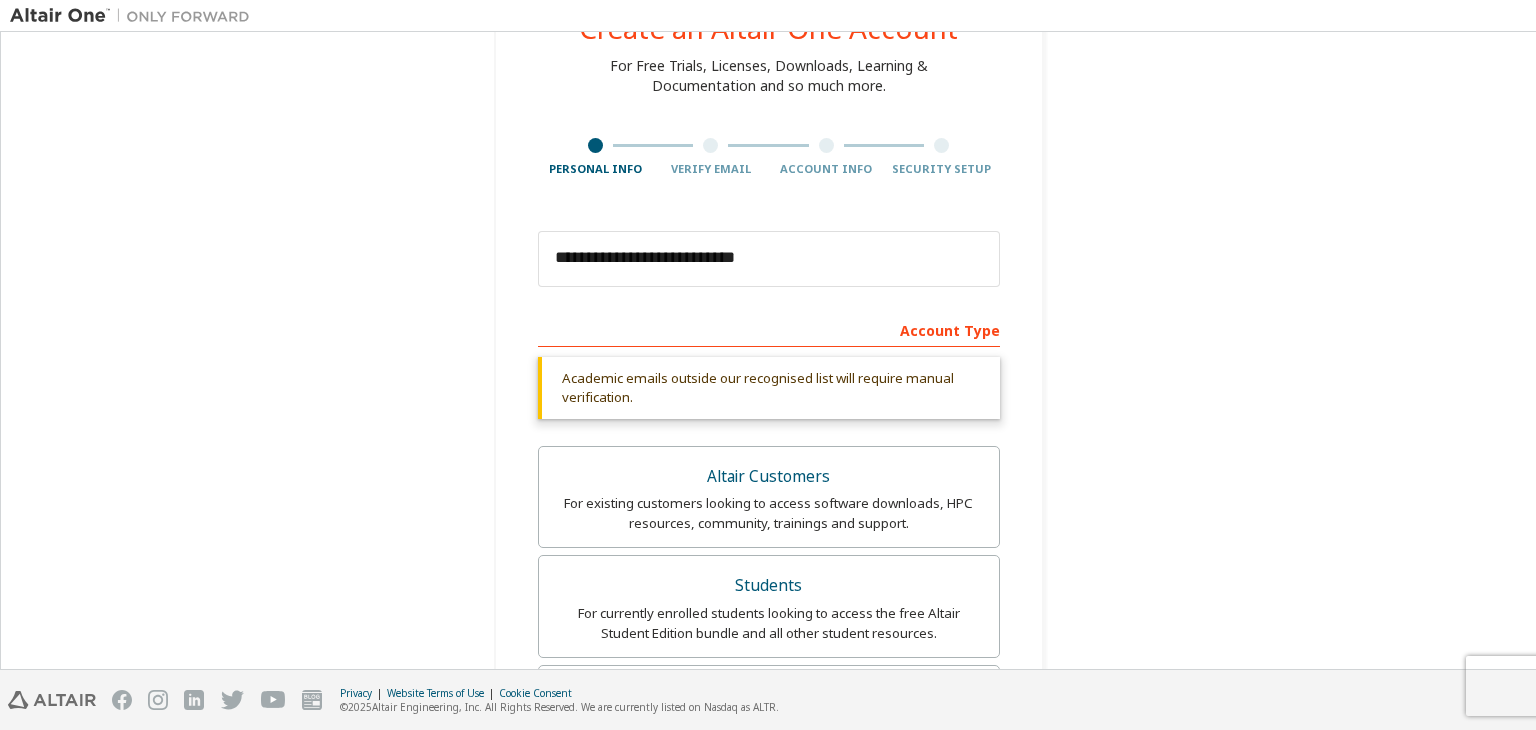 scroll, scrollTop: 88, scrollLeft: 0, axis: vertical 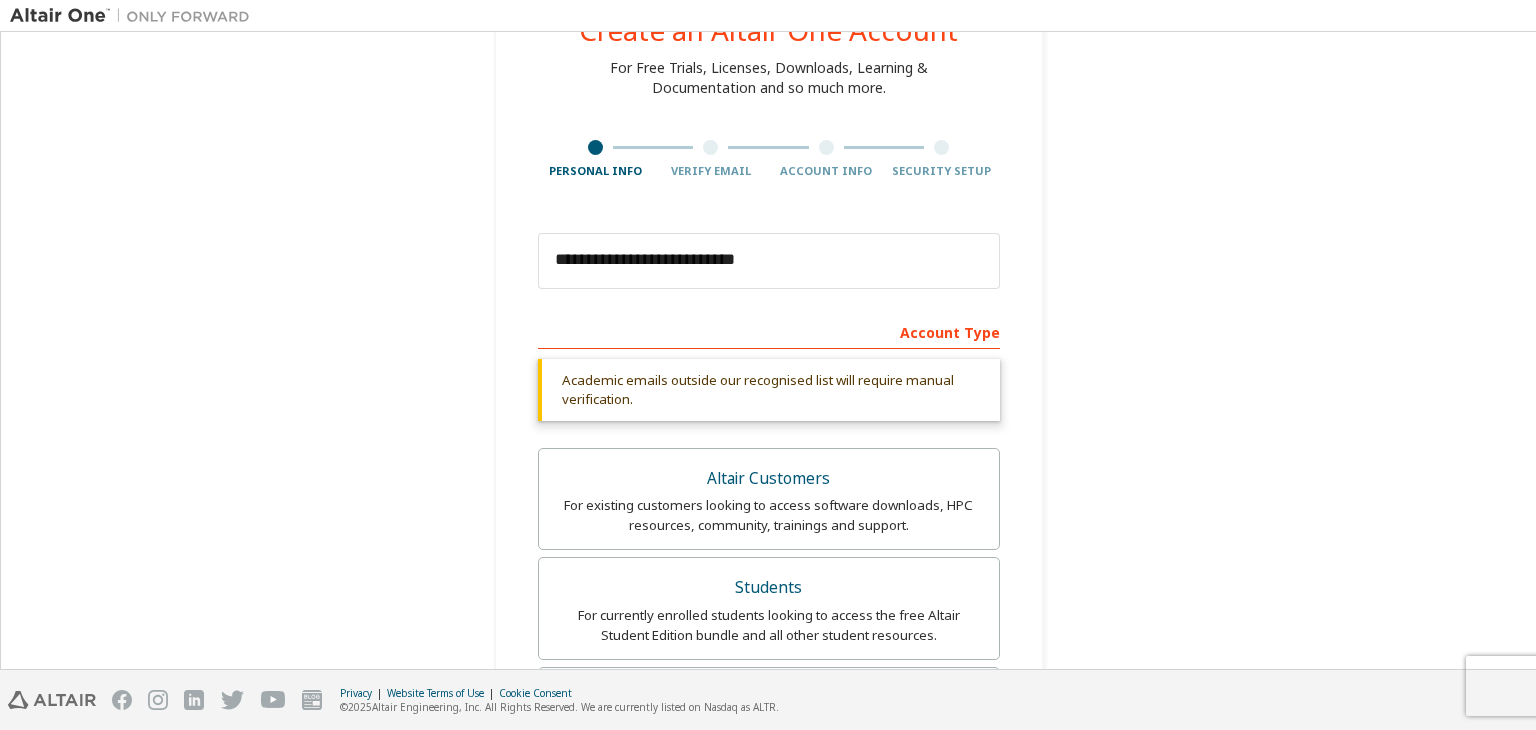 click on "Academic emails outside our recognised list will require manual verification." at bounding box center (769, 390) 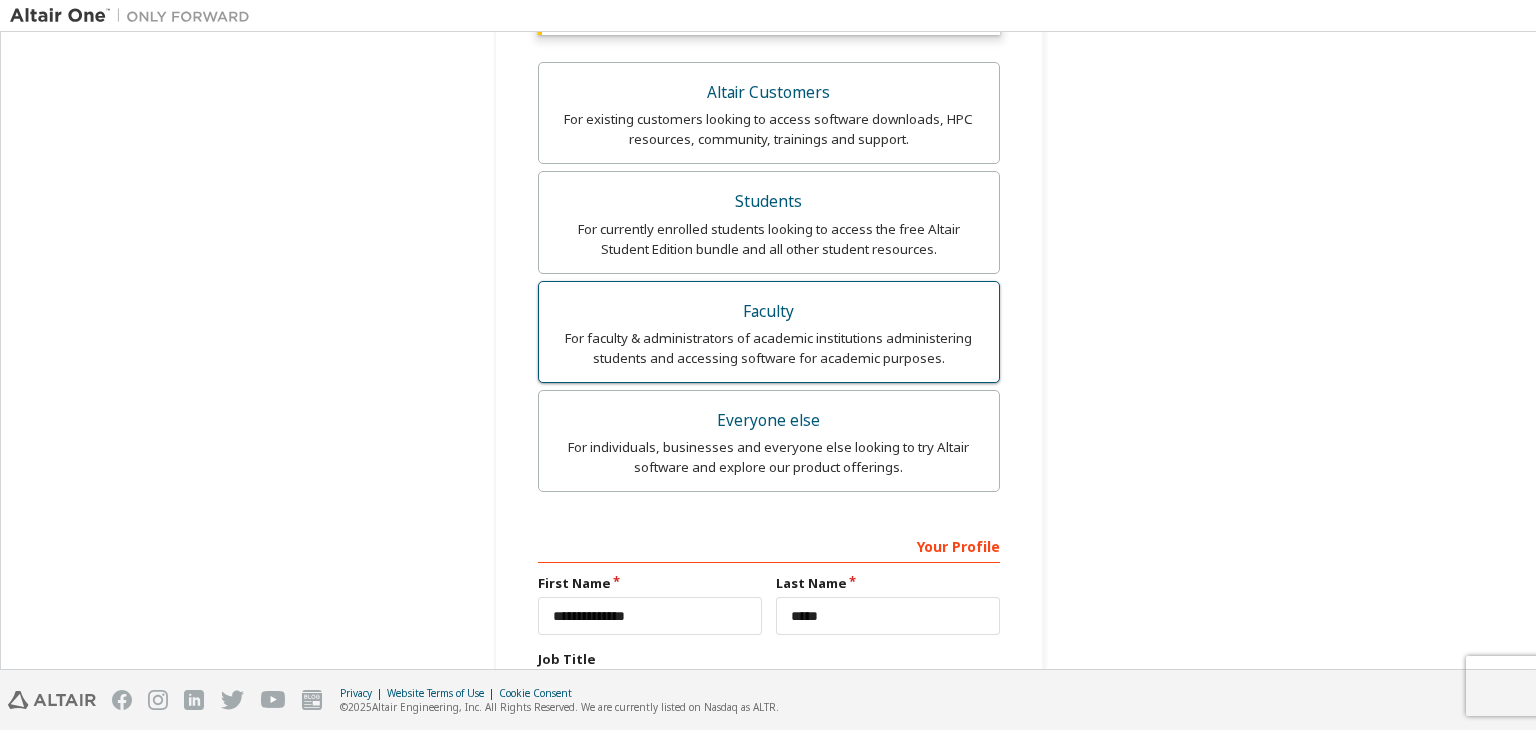 scroll, scrollTop: 482, scrollLeft: 0, axis: vertical 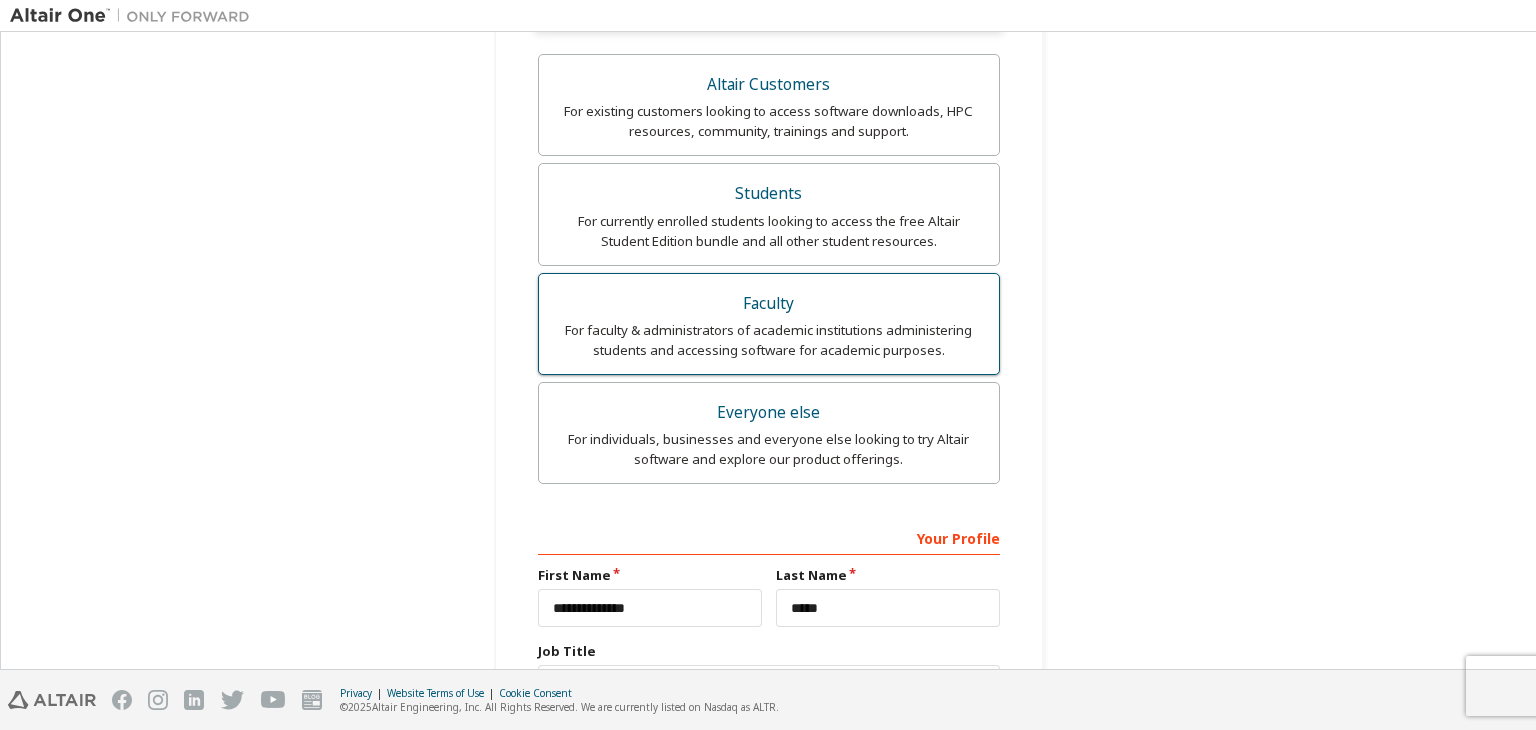 click on "For individuals, businesses and everyone else looking to try Altair software and explore our product offerings." at bounding box center [769, 449] 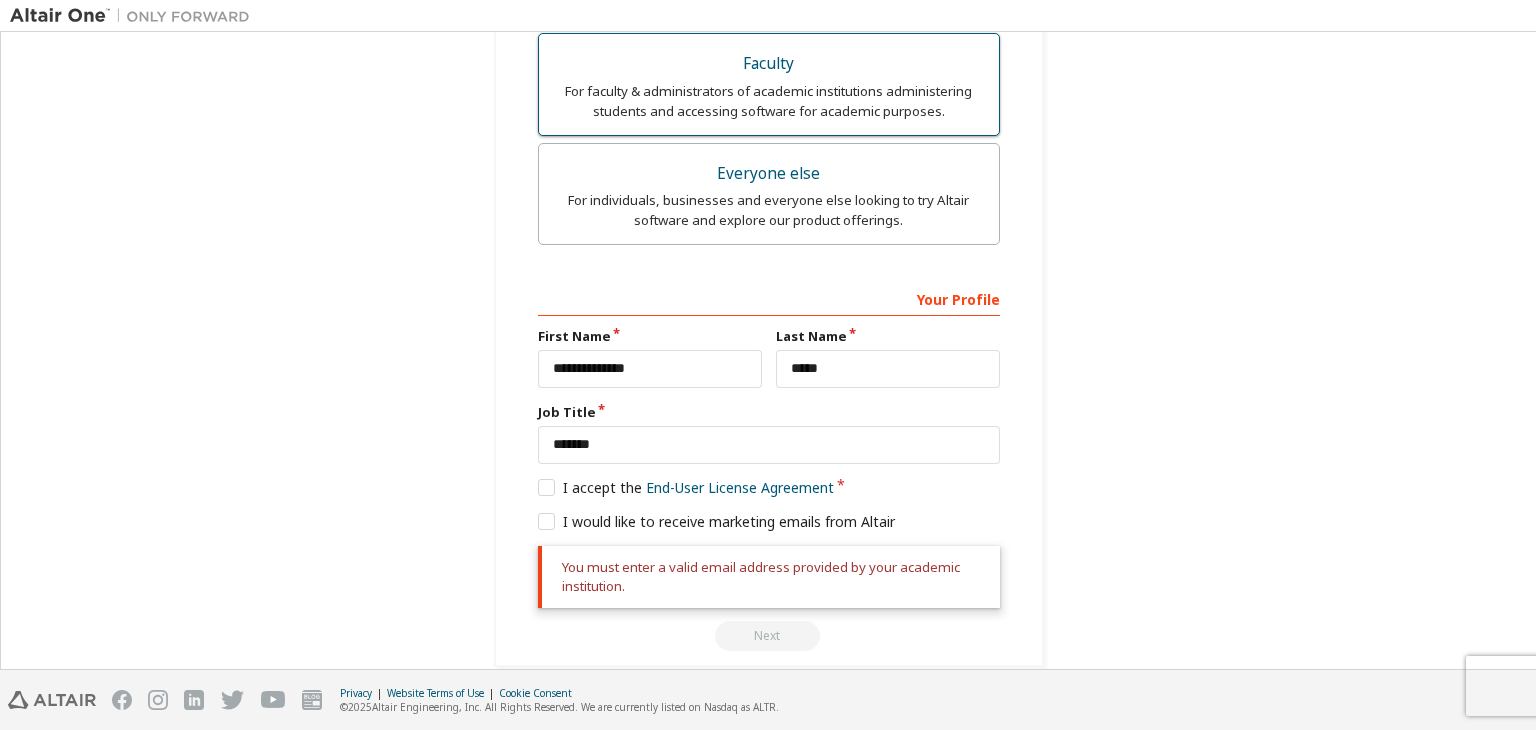 scroll, scrollTop: 668, scrollLeft: 0, axis: vertical 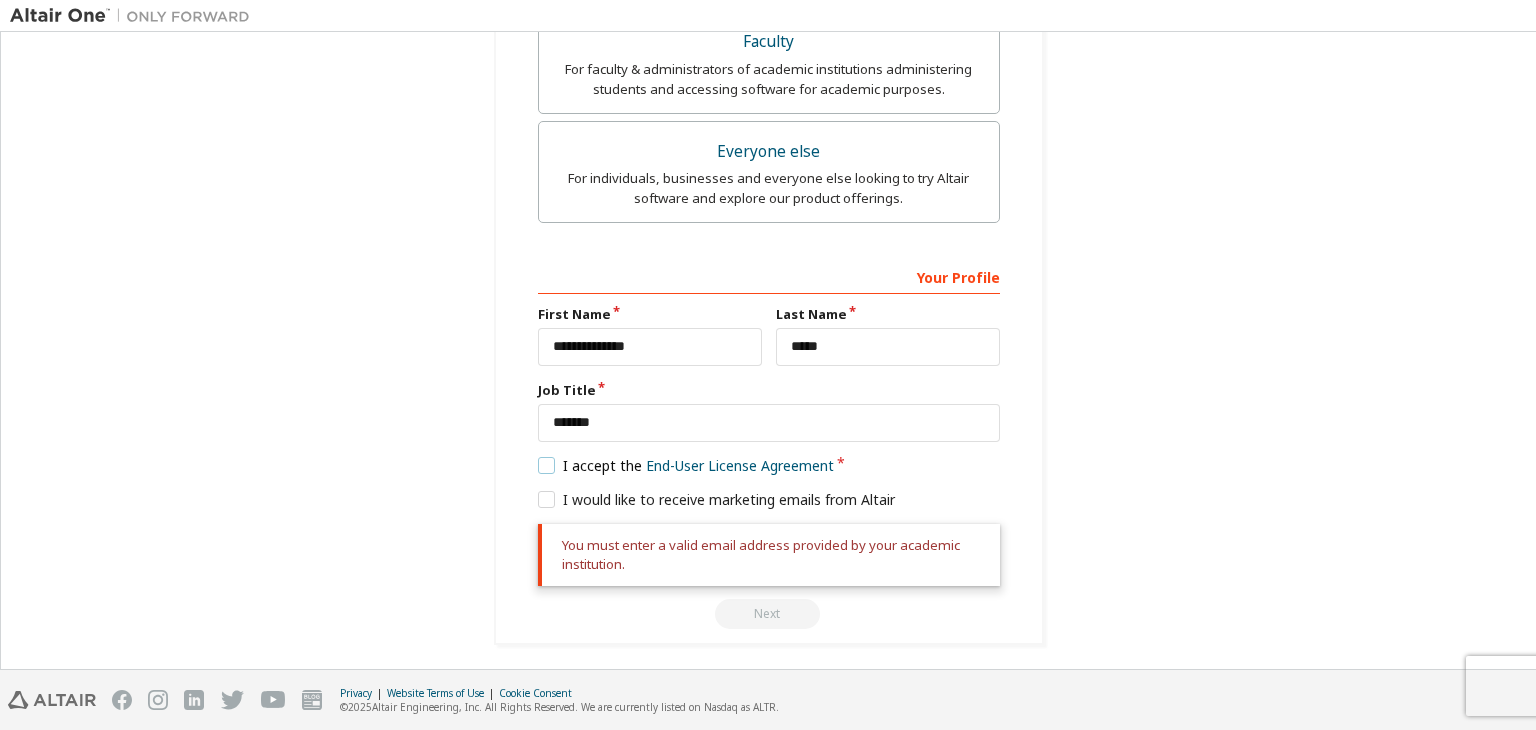 click on "I accept the    End-User License Agreement" at bounding box center [686, 465] 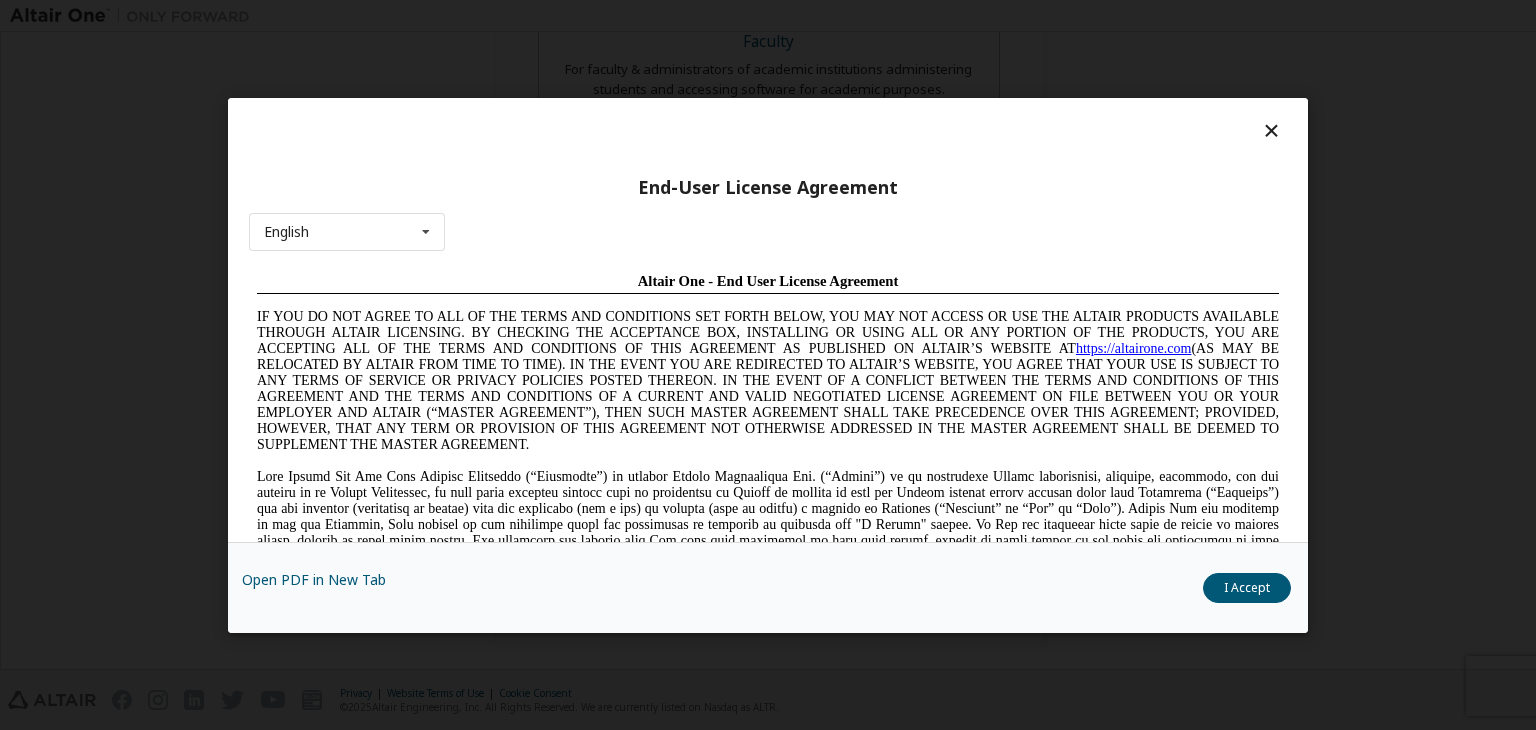 scroll, scrollTop: 23, scrollLeft: 0, axis: vertical 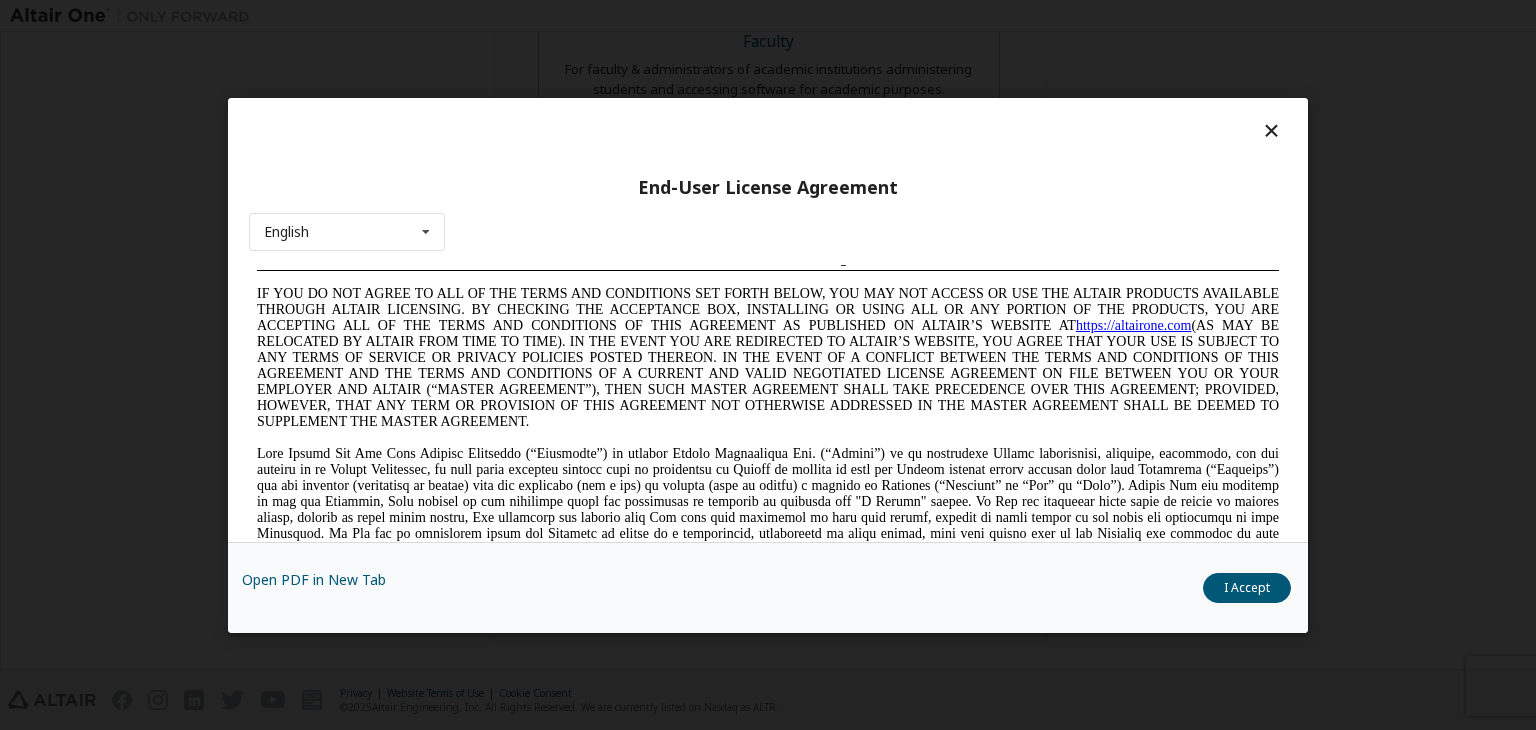 click on "https://altairone.com" at bounding box center (1133, 324) 